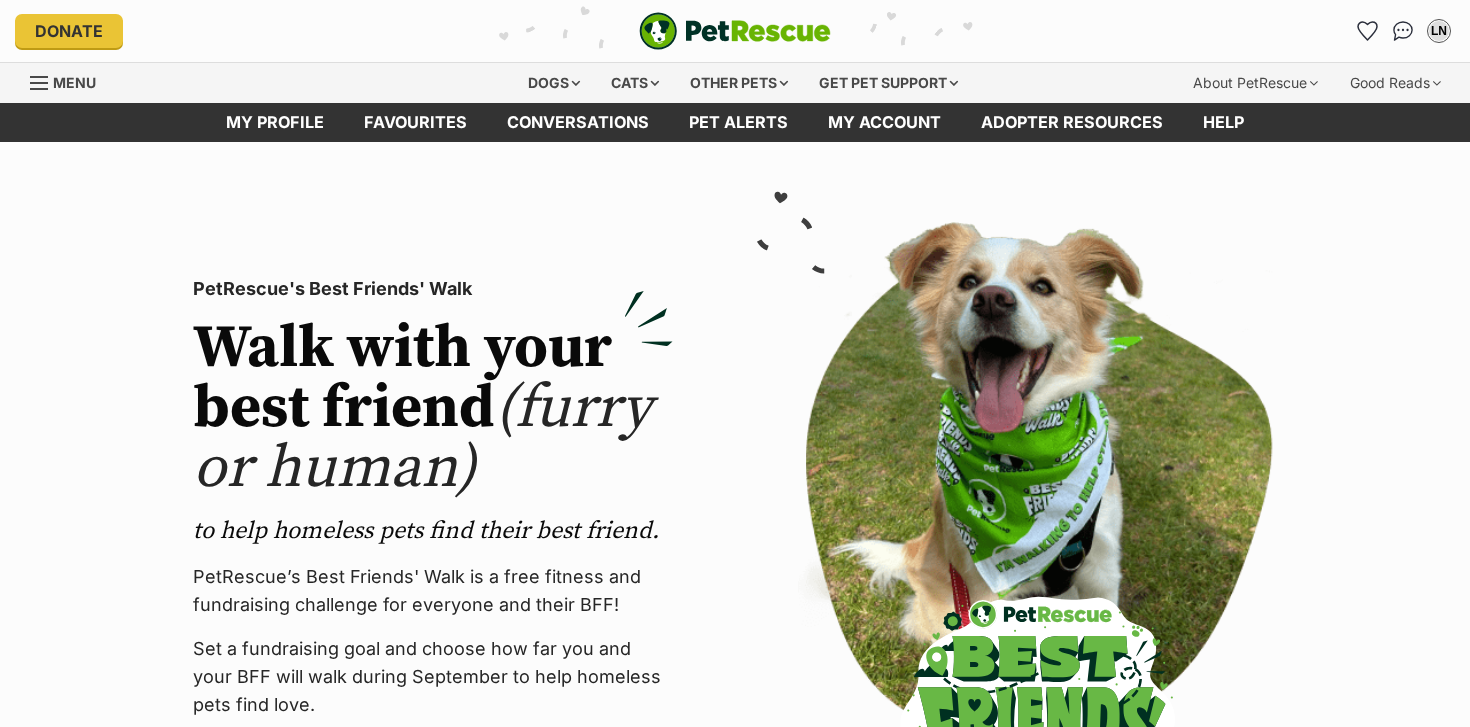 scroll, scrollTop: 0, scrollLeft: 0, axis: both 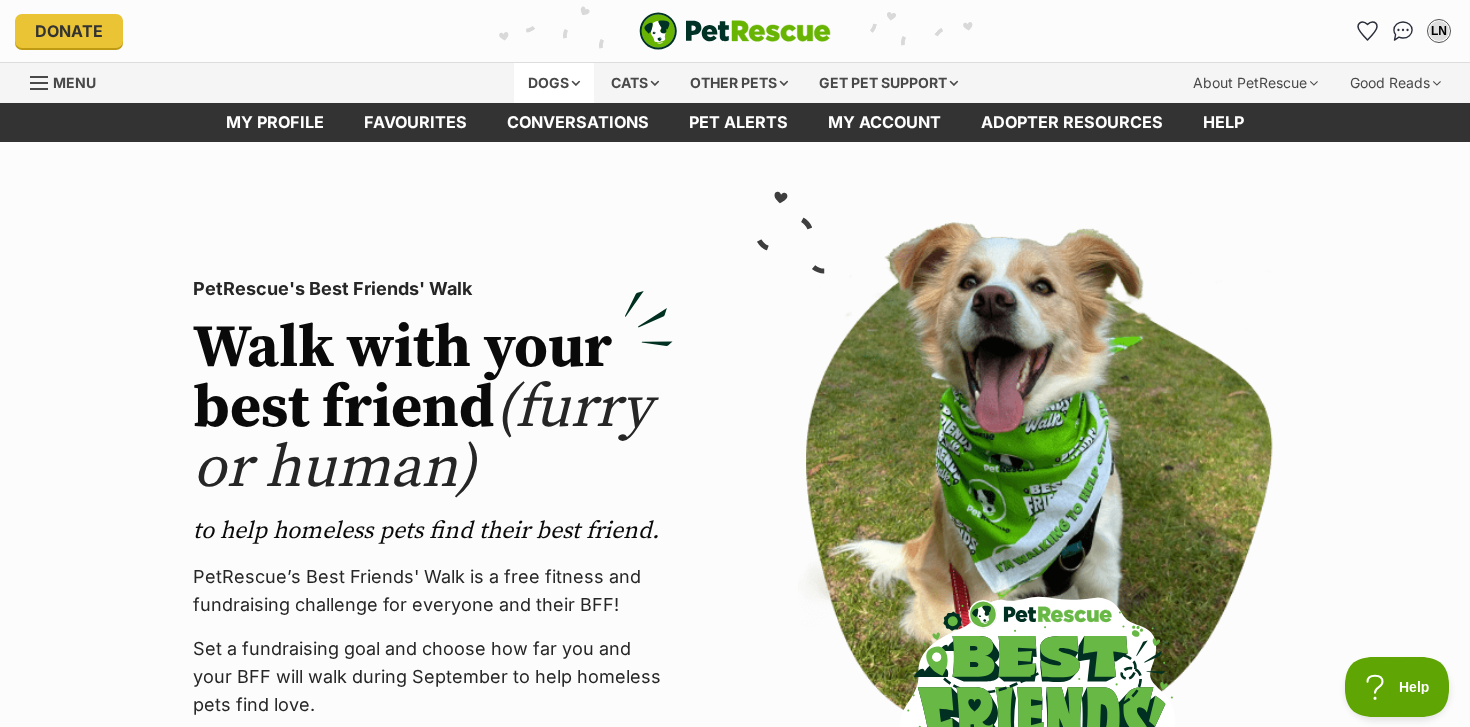 click on "Dogs" at bounding box center [554, 83] 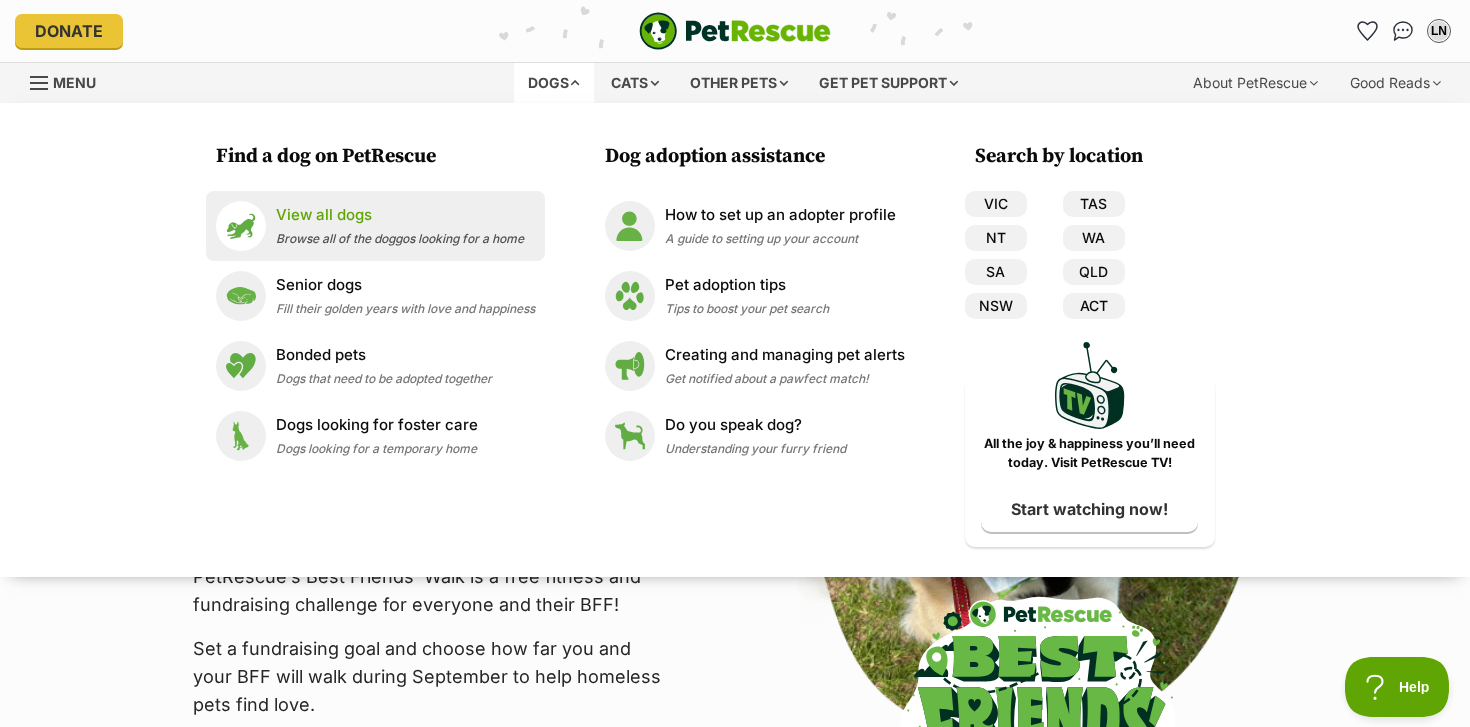 scroll, scrollTop: 0, scrollLeft: 0, axis: both 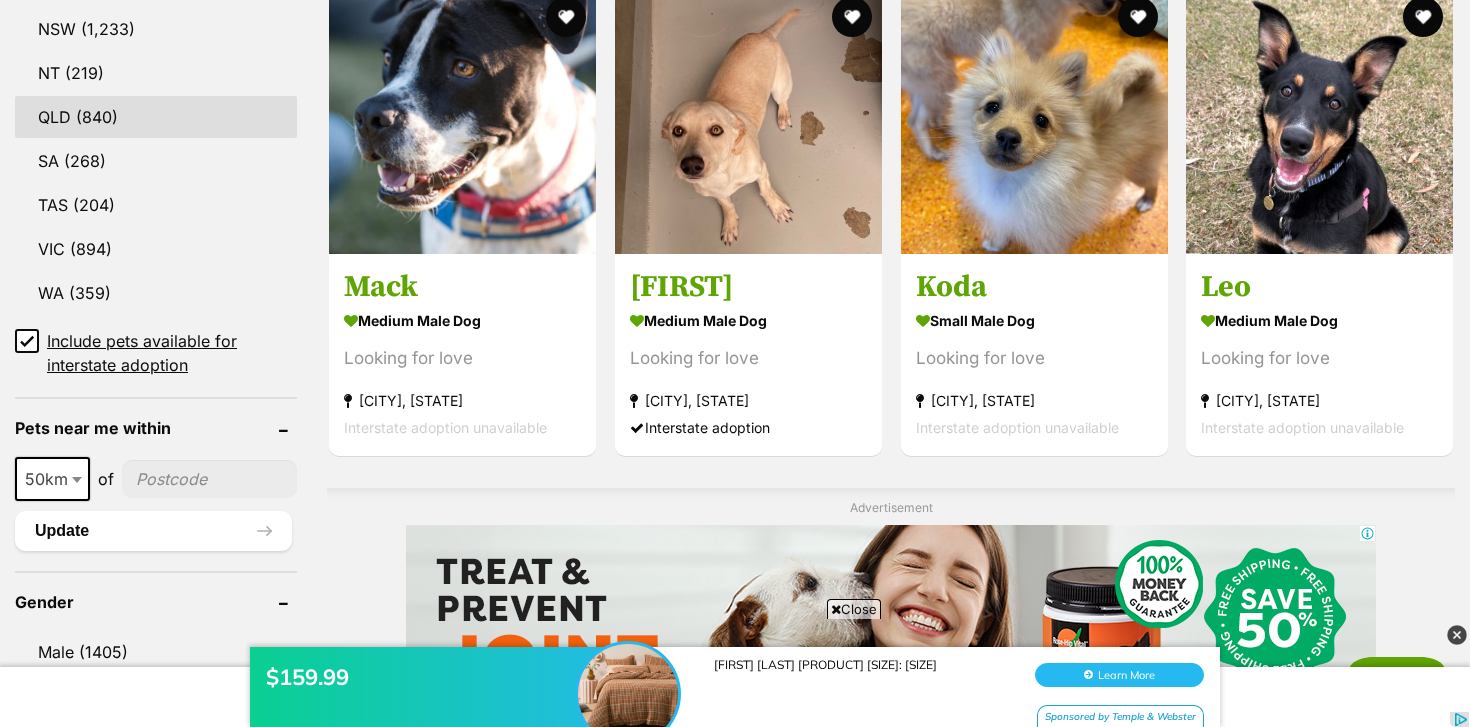 click on "QLD (840)" at bounding box center [156, 117] 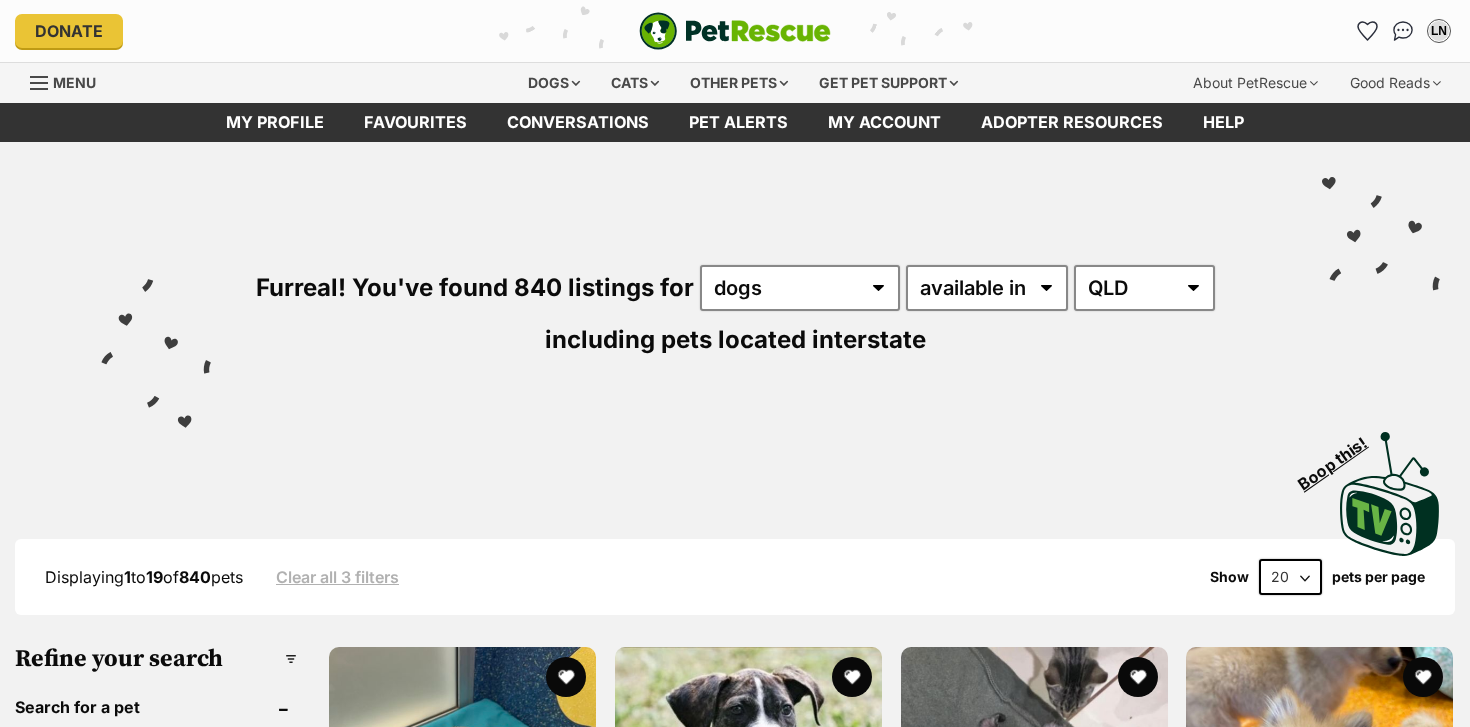 scroll, scrollTop: 207, scrollLeft: 0, axis: vertical 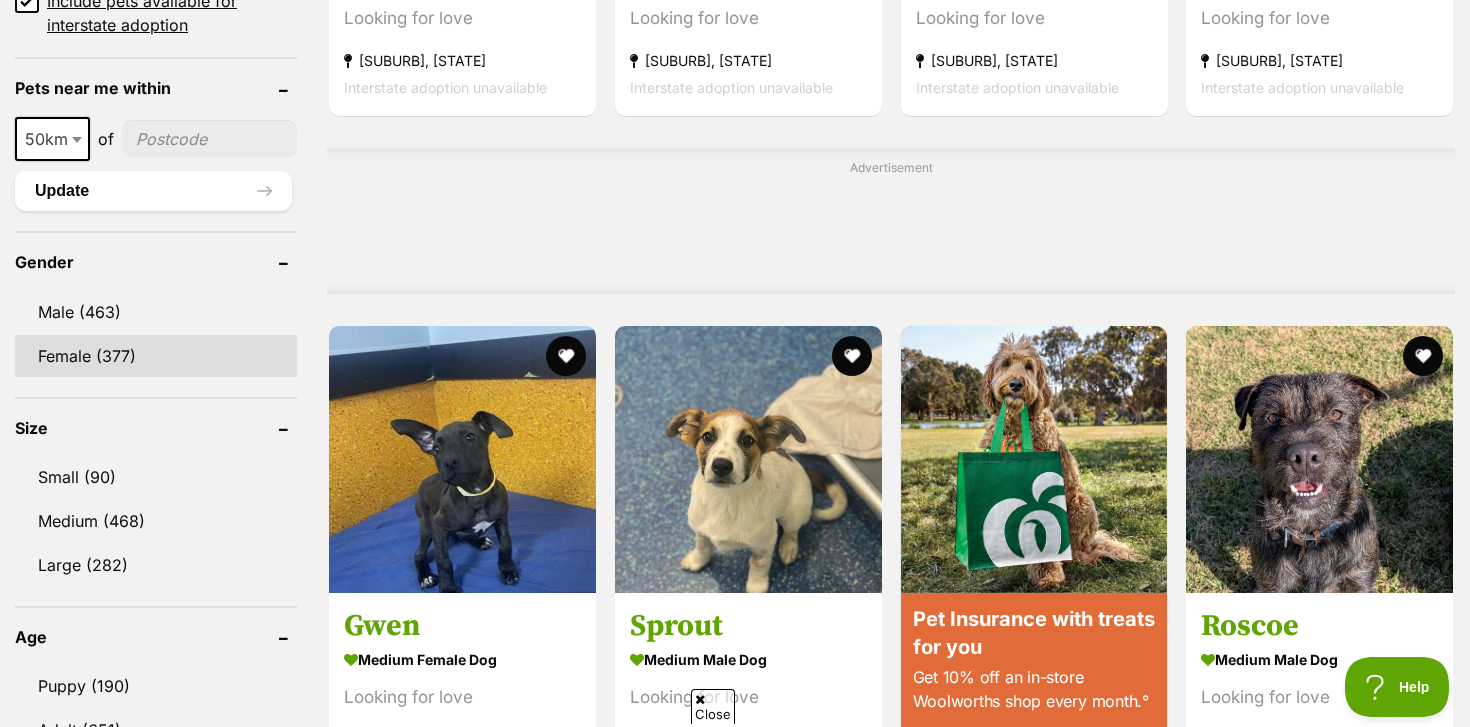 click on "Female (377)" at bounding box center (156, 356) 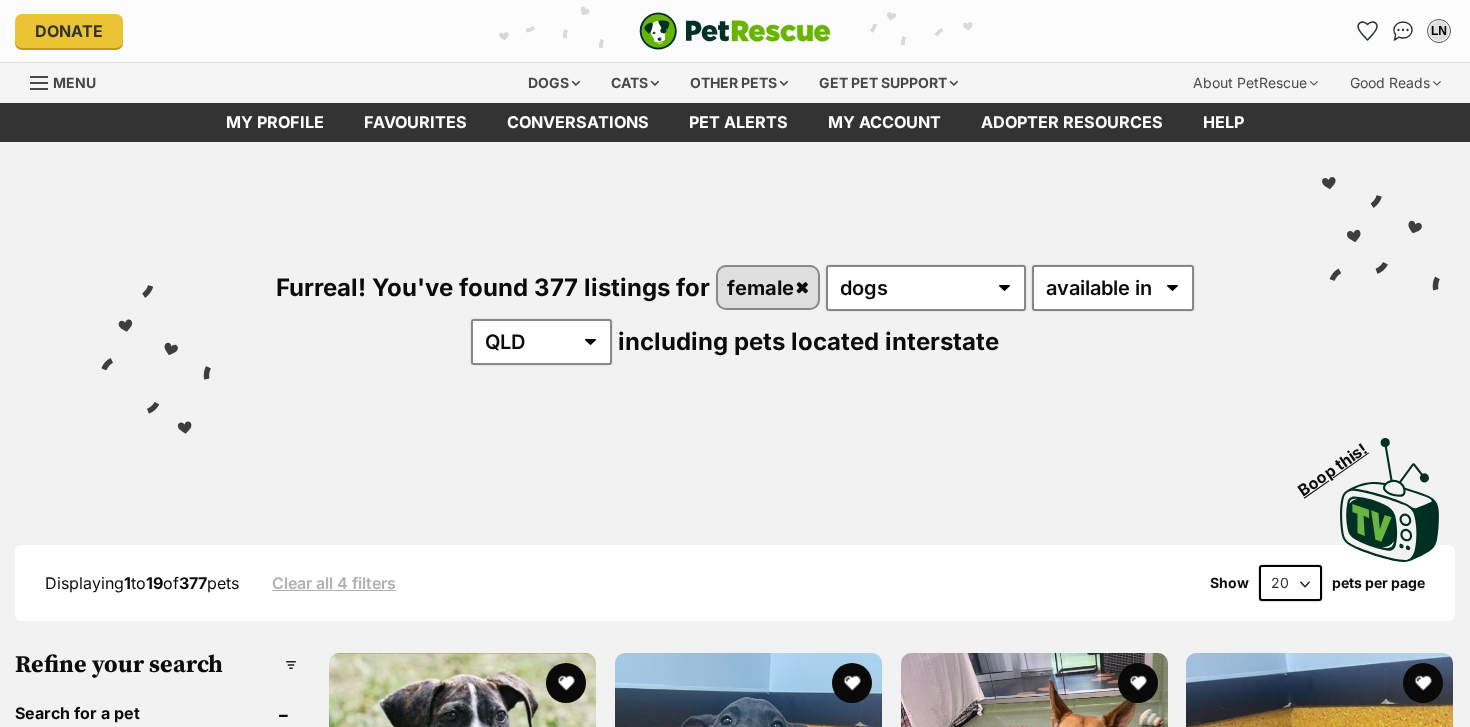 scroll, scrollTop: 0, scrollLeft: 0, axis: both 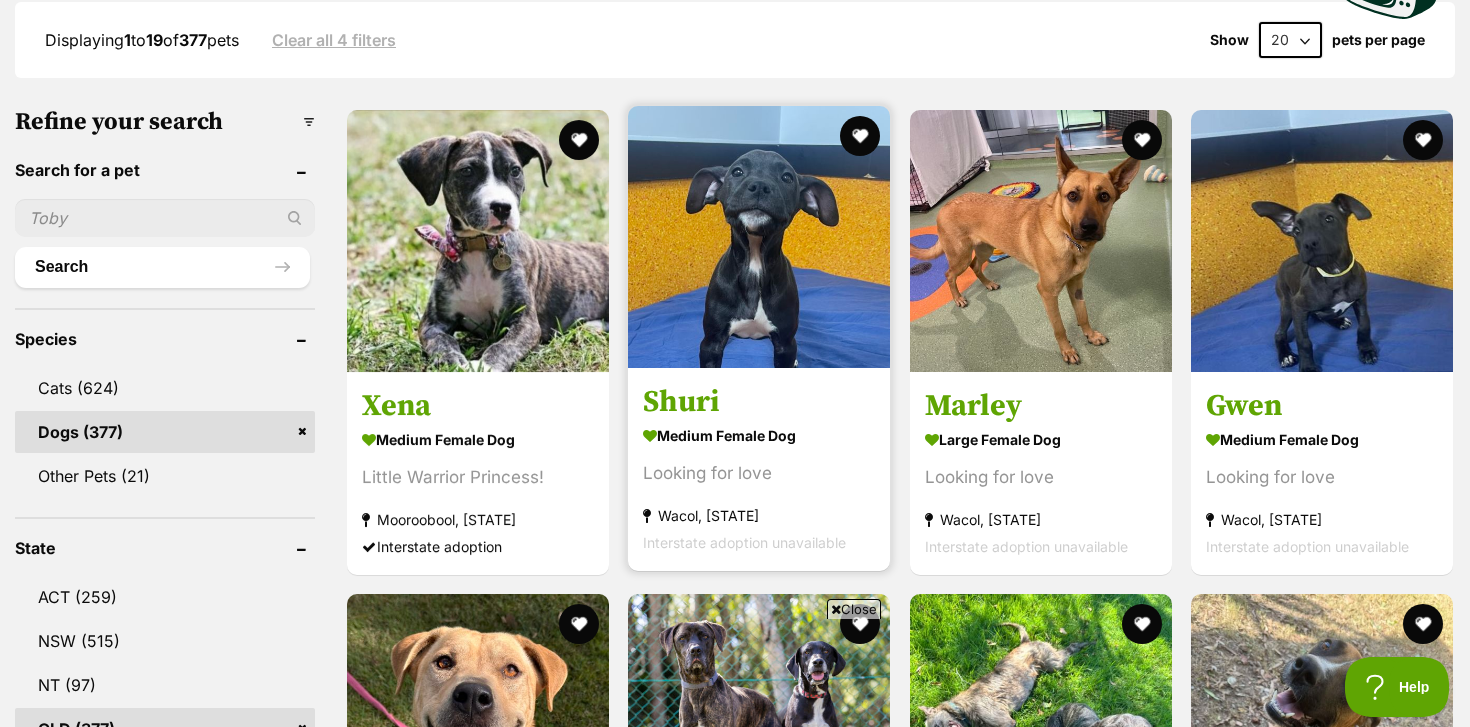 click at bounding box center (759, 237) 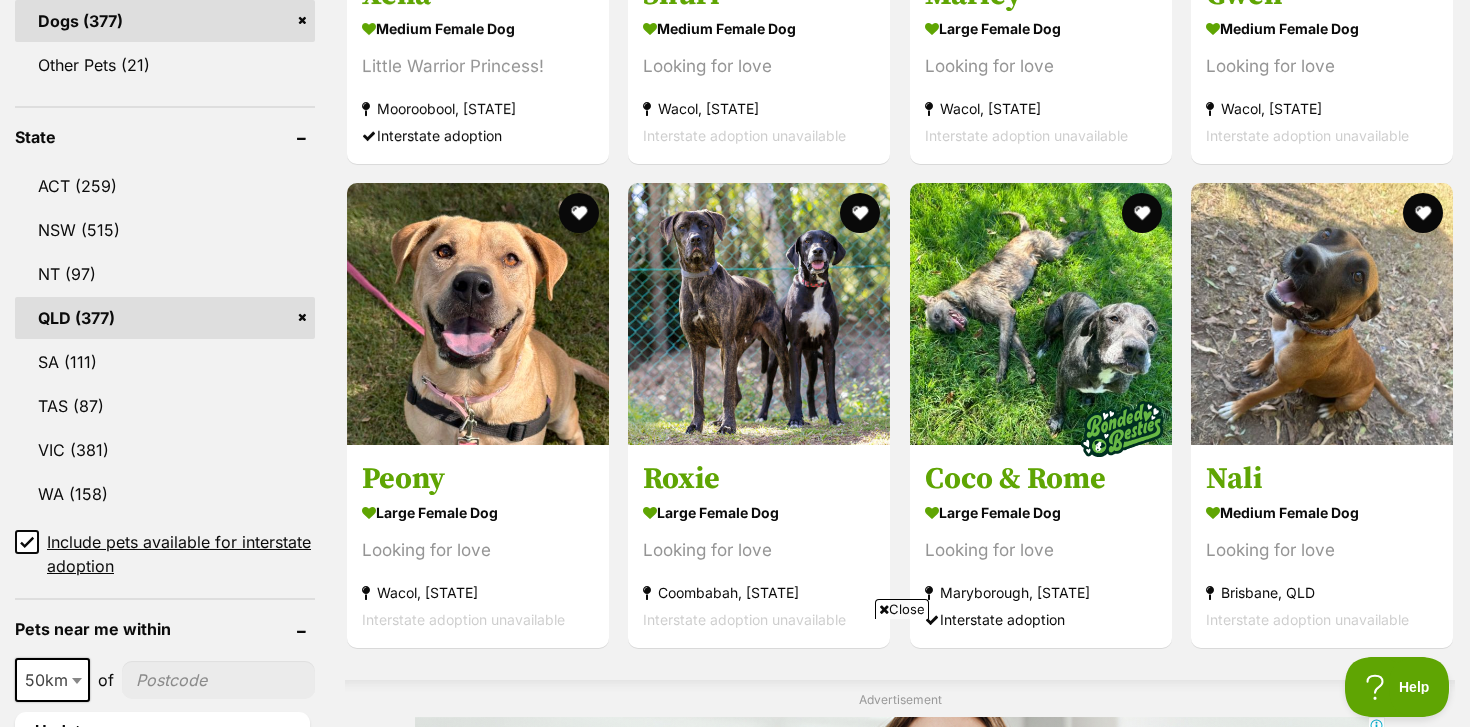 scroll, scrollTop: 940, scrollLeft: 0, axis: vertical 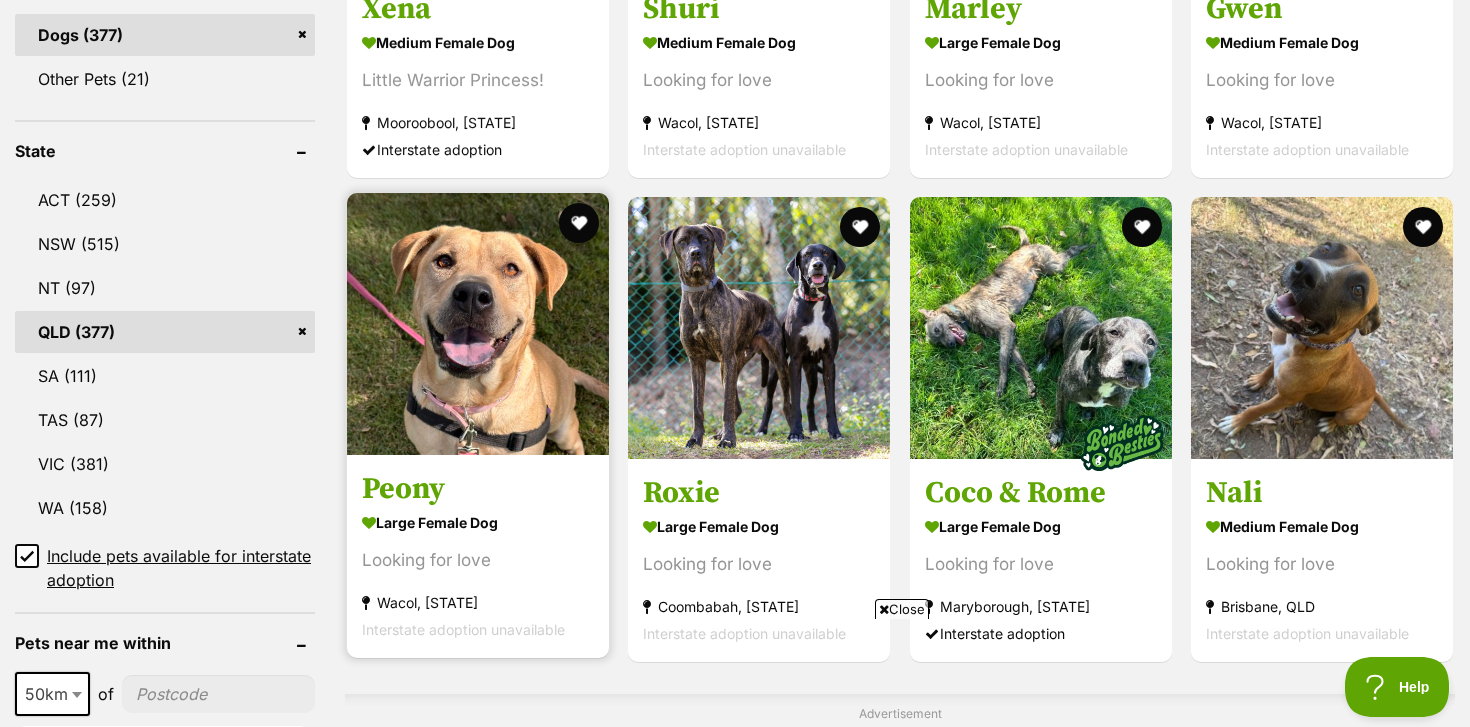 click on "large female Dog
Looking for love
Wacol, QLD
Interstate adoption unavailable" at bounding box center (478, 575) 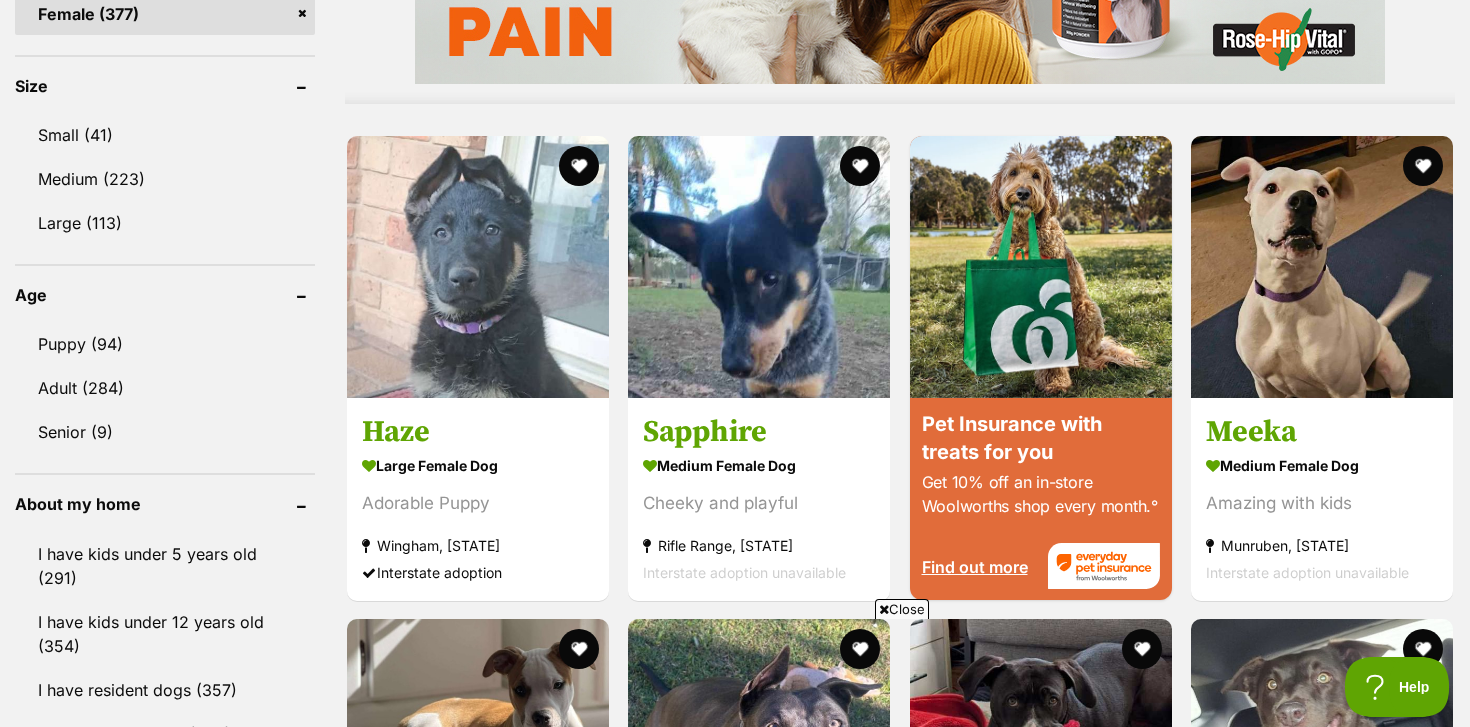 scroll, scrollTop: 1840, scrollLeft: 0, axis: vertical 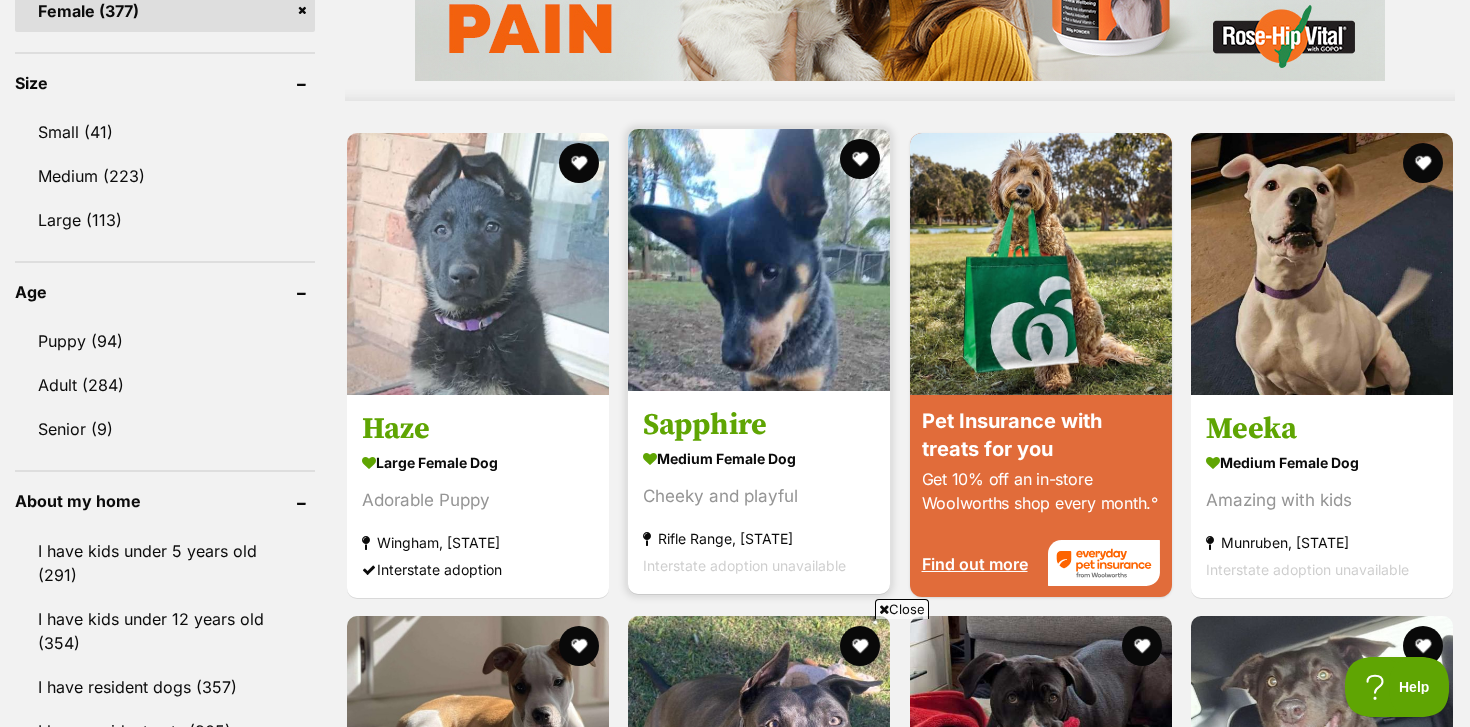click at bounding box center (759, 260) 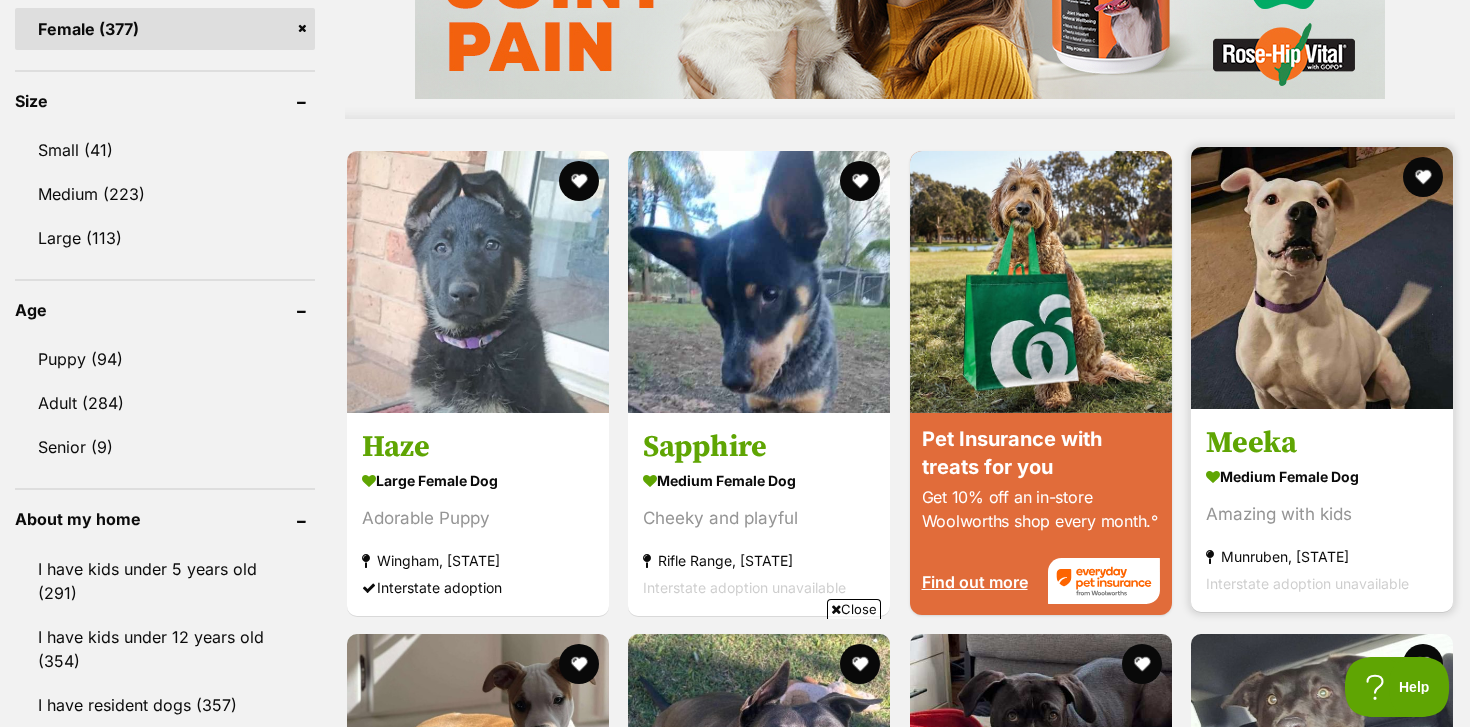 scroll, scrollTop: 1829, scrollLeft: 0, axis: vertical 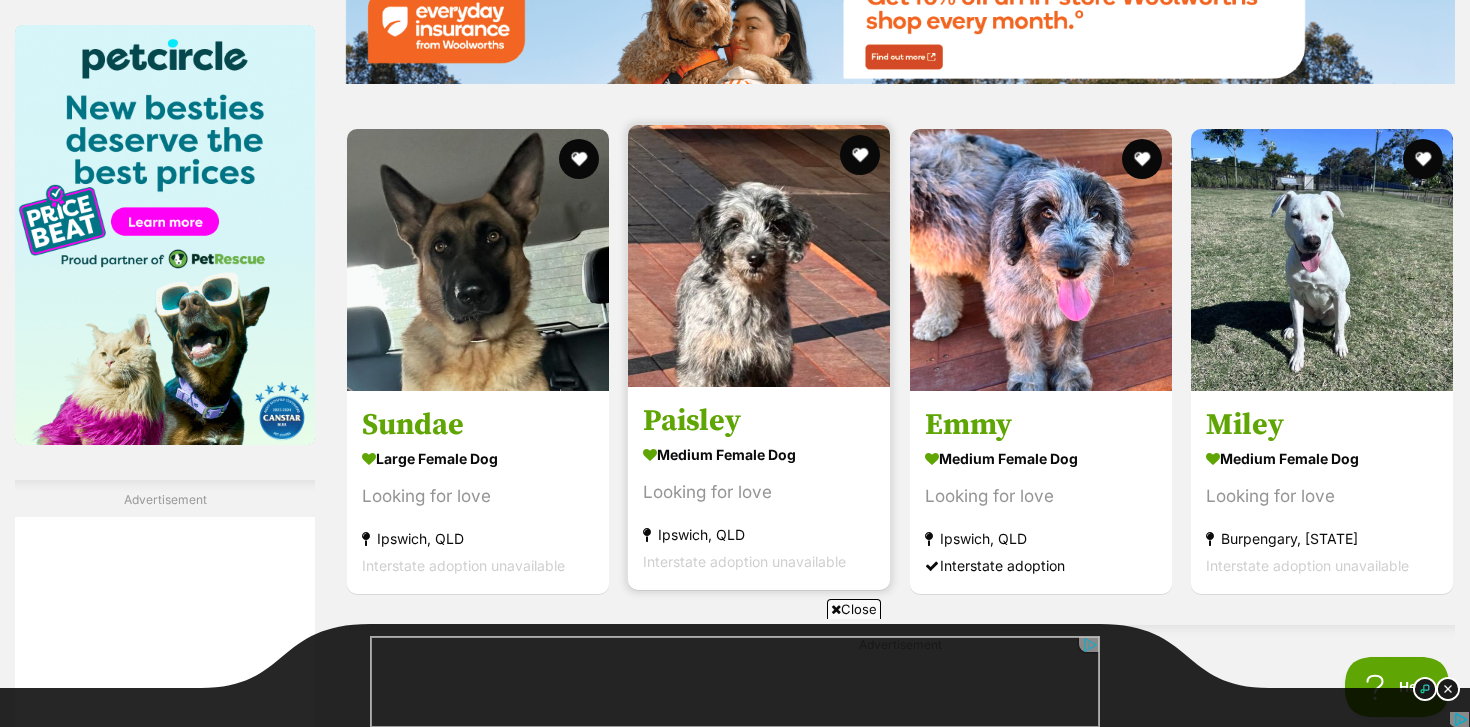 click at bounding box center (759, 256) 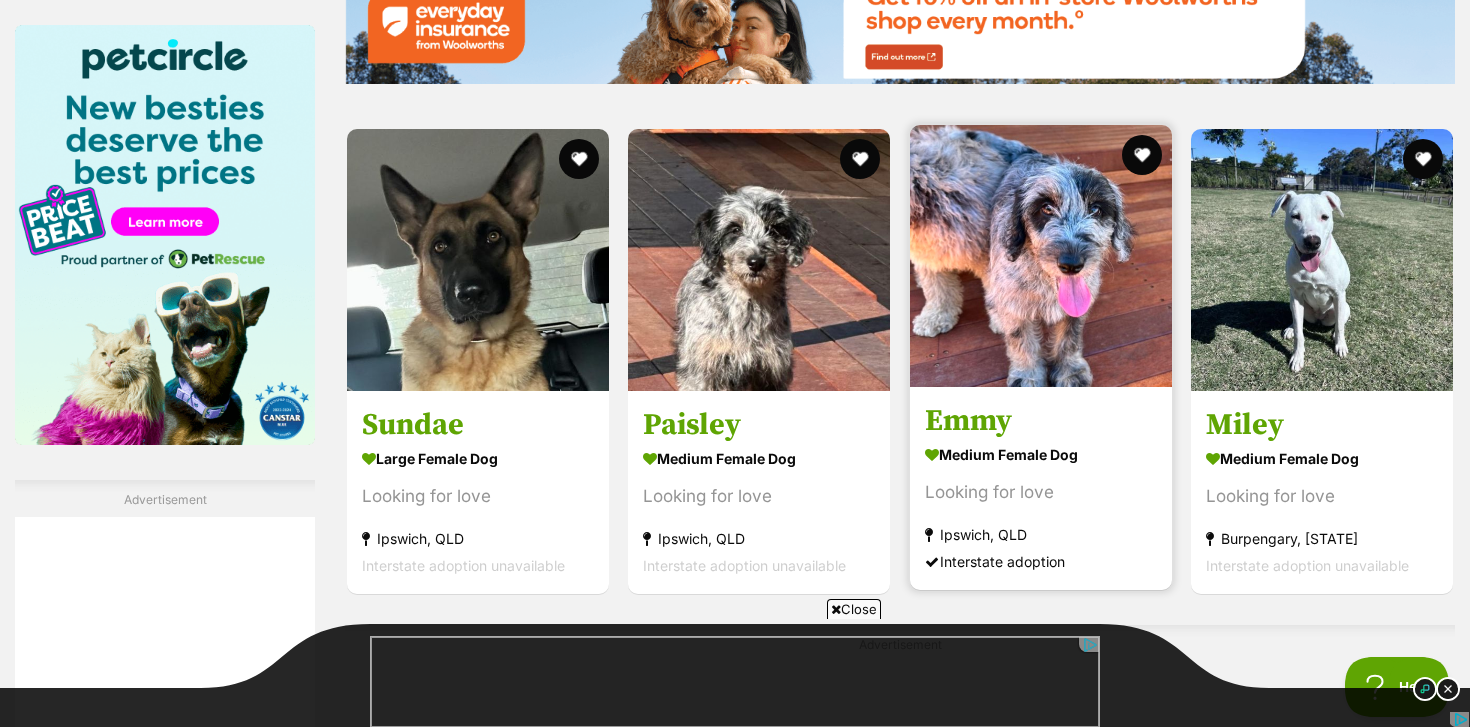 click at bounding box center [1041, 256] 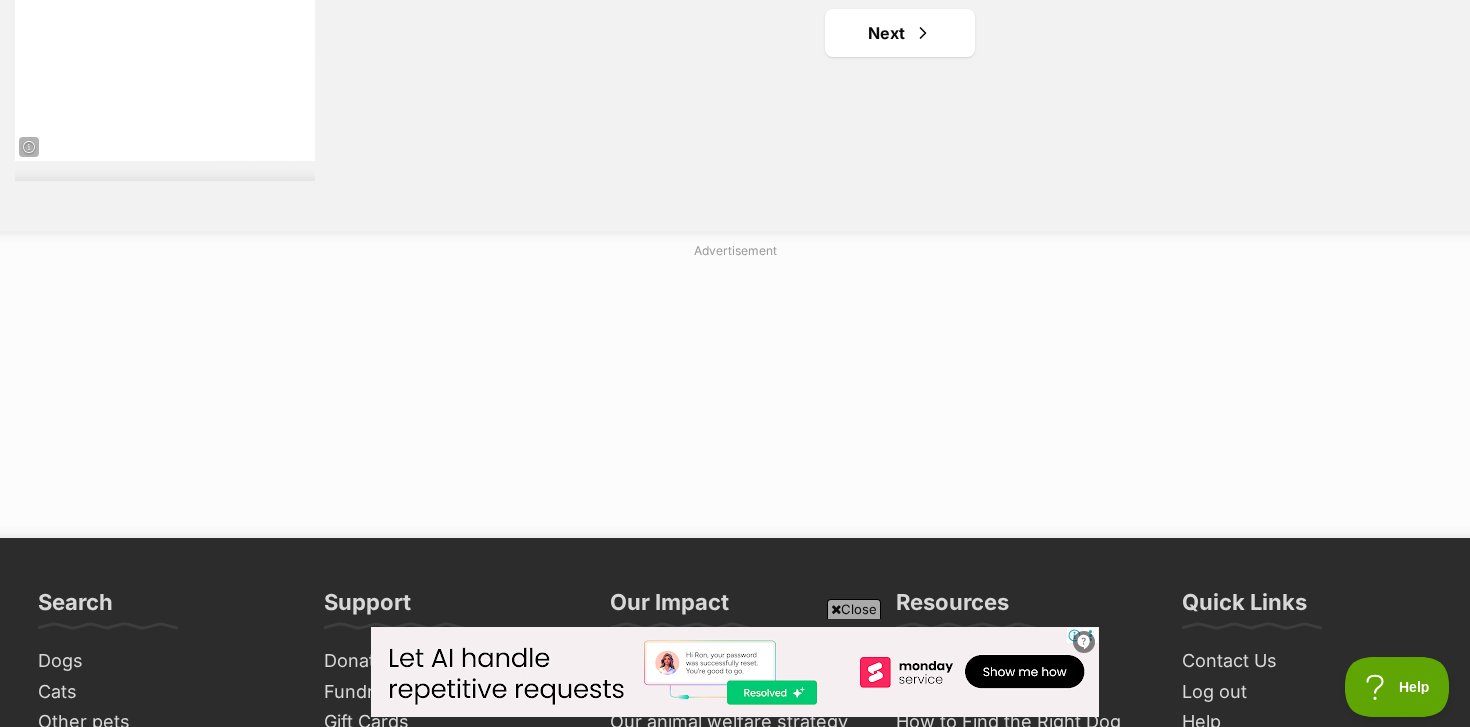 scroll, scrollTop: 3974, scrollLeft: 0, axis: vertical 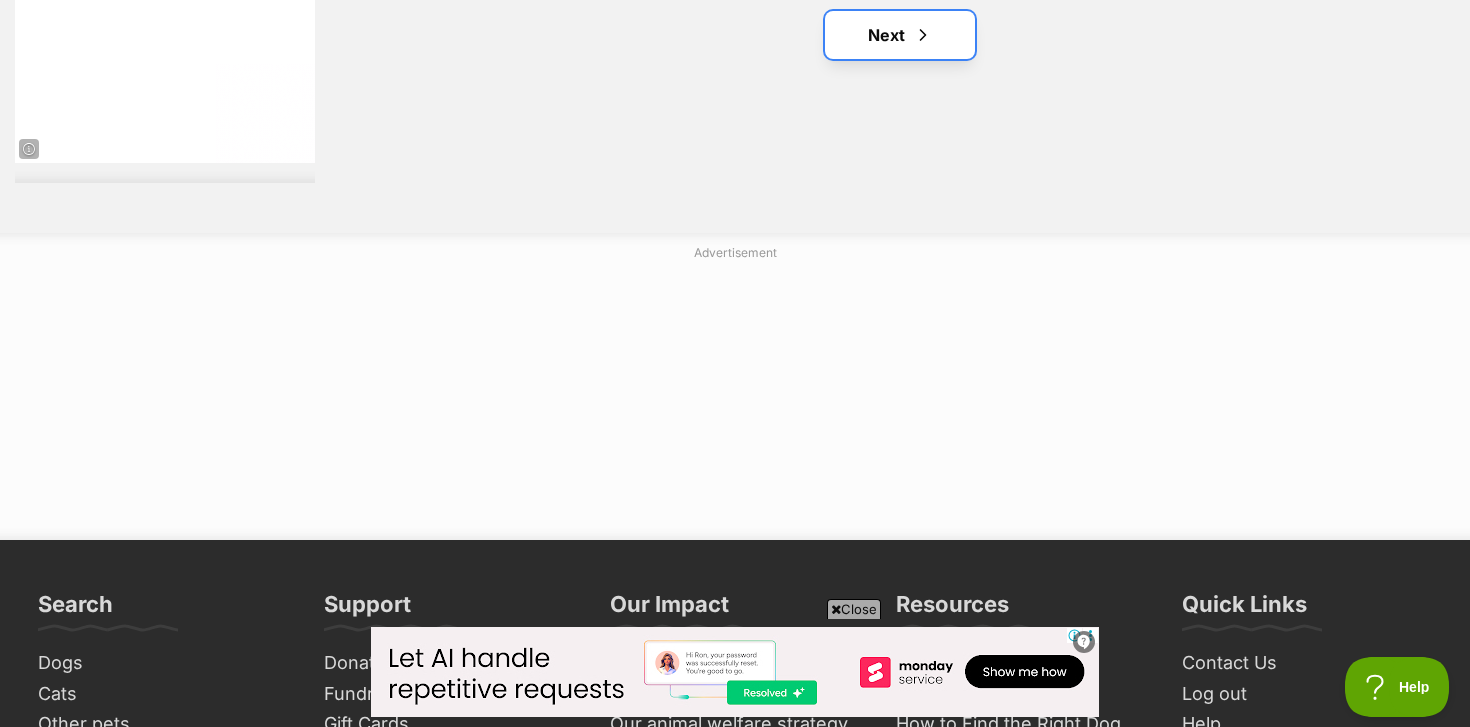 click at bounding box center [923, 35] 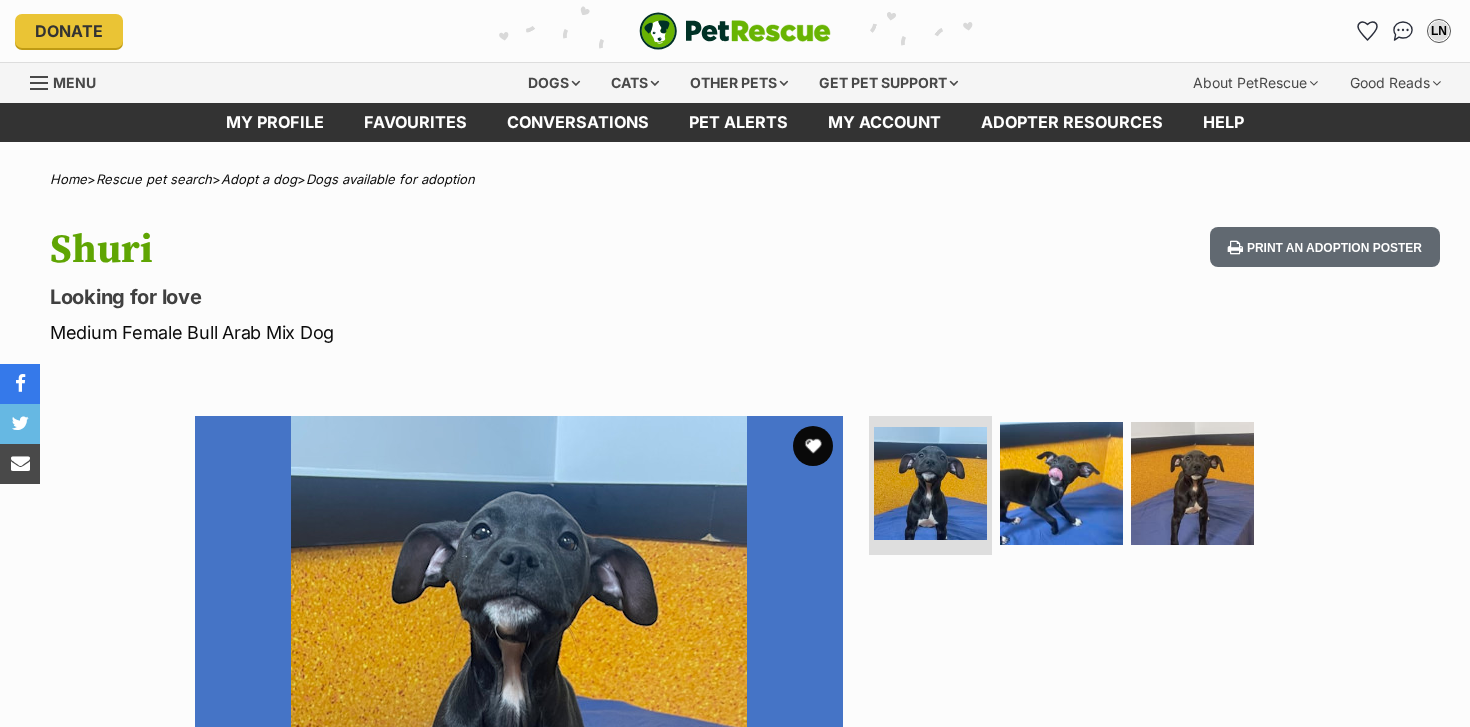 scroll, scrollTop: 0, scrollLeft: 0, axis: both 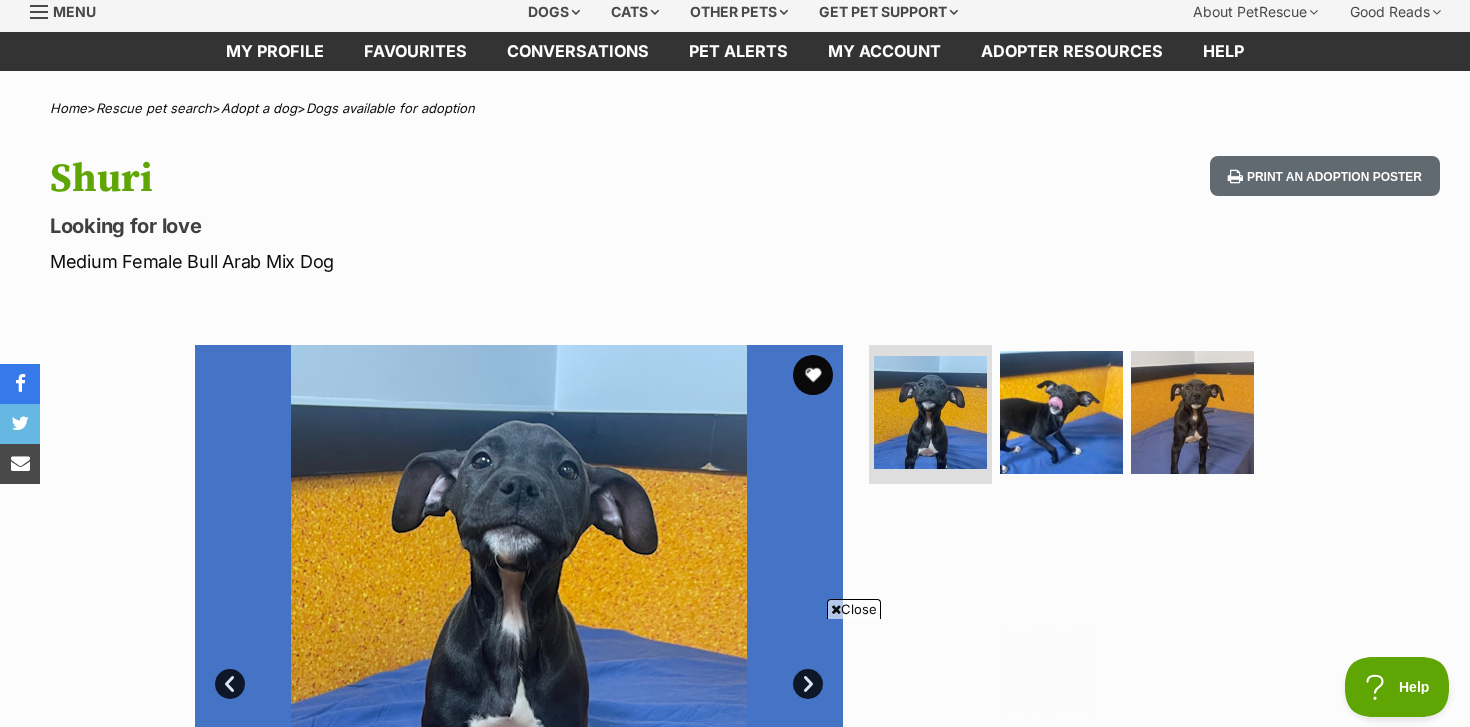 click on "Available
1
of 3 images
1
of 3 images
1
of 3 images
Next Prev 1 2 3" at bounding box center [735, 654] 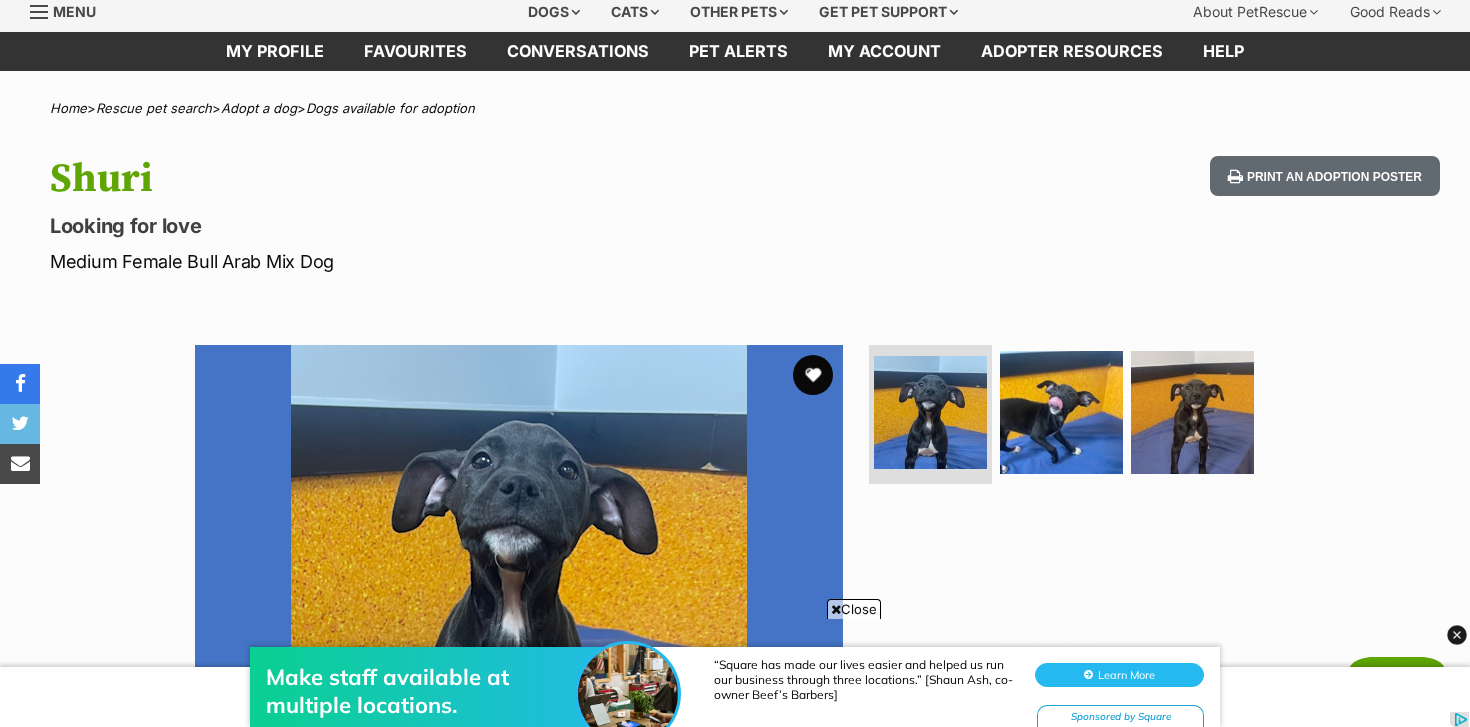 scroll, scrollTop: 0, scrollLeft: 0, axis: both 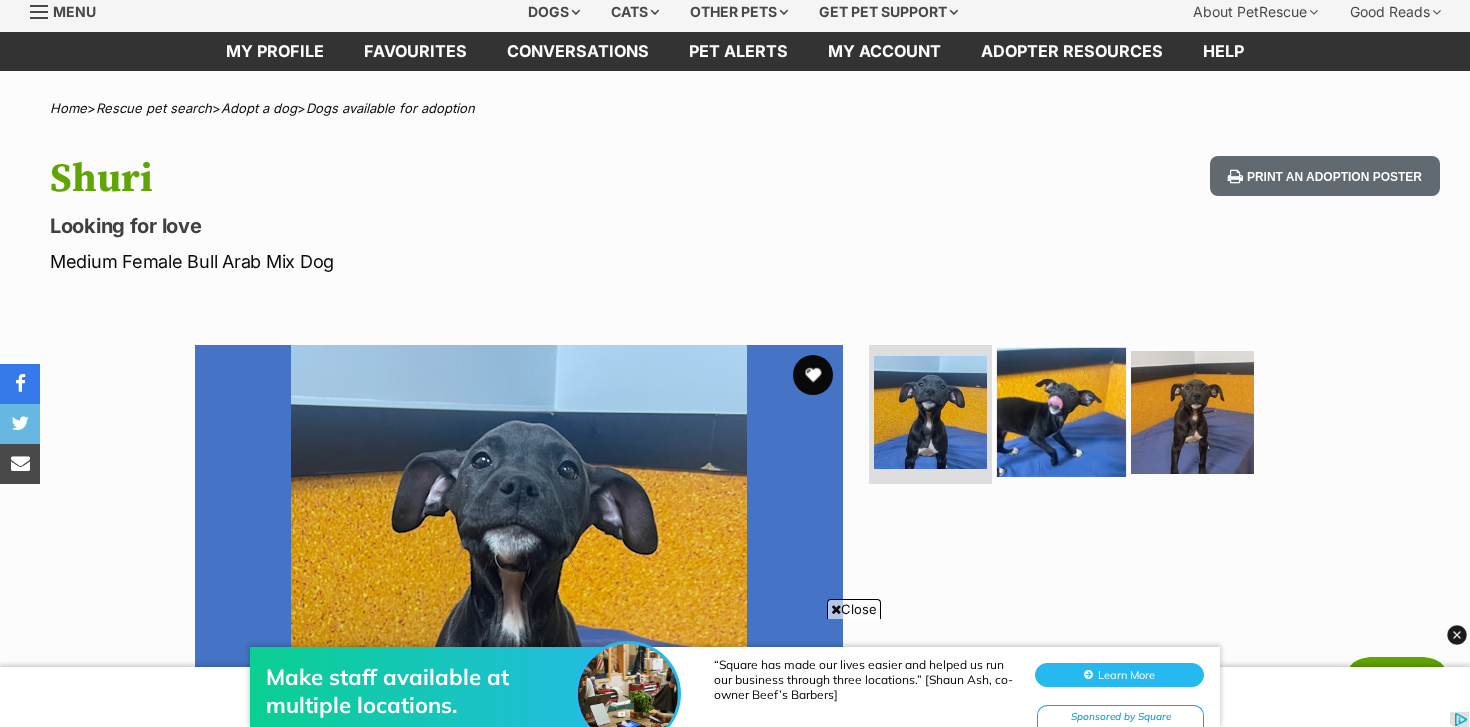 click at bounding box center (1061, 411) 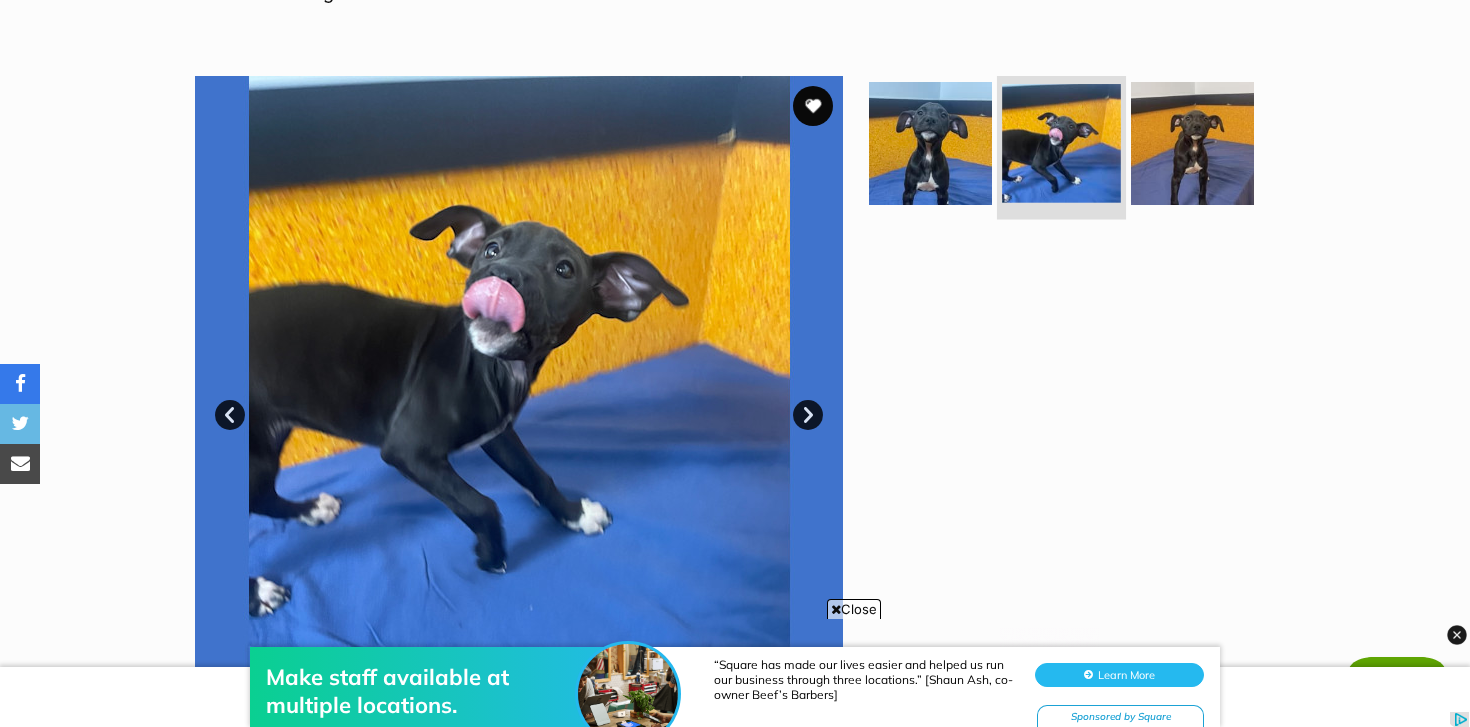 scroll, scrollTop: 0, scrollLeft: 0, axis: both 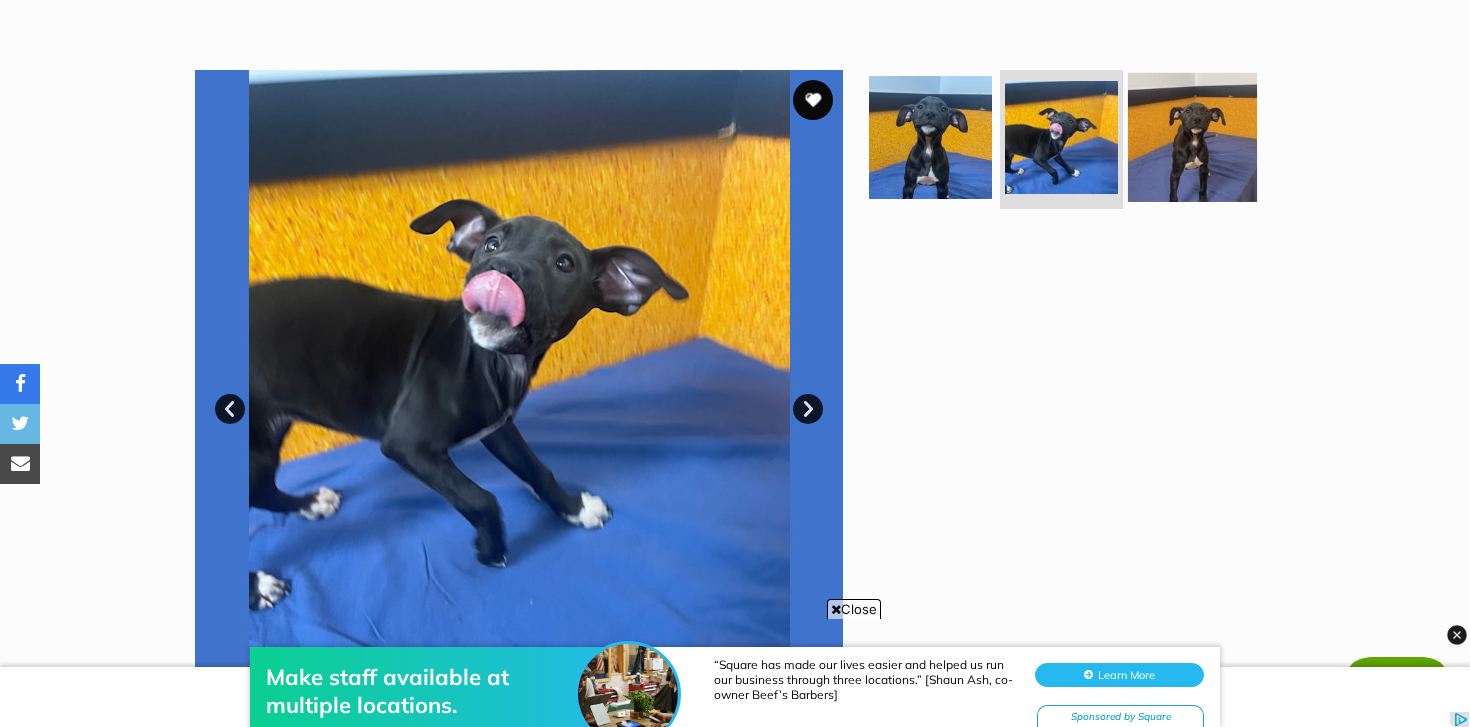 click at bounding box center (1192, 136) 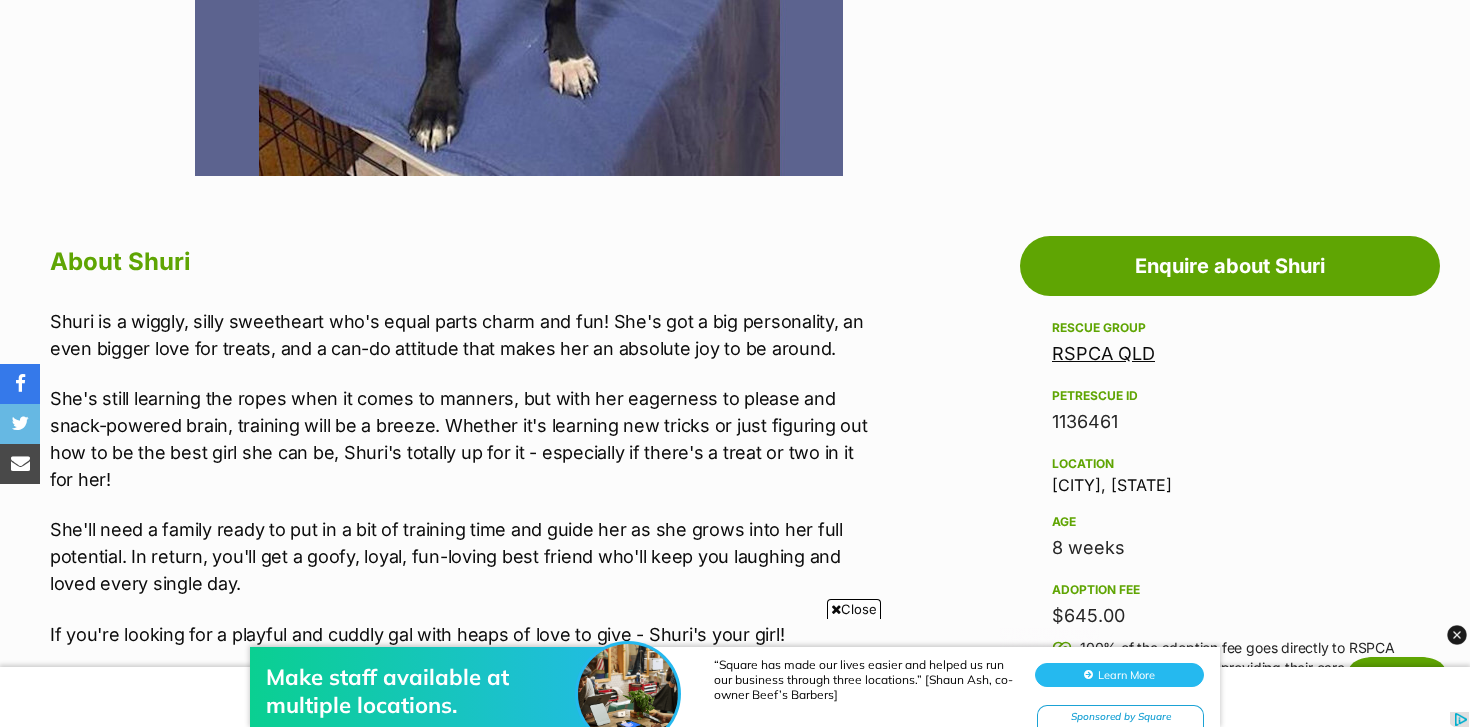 scroll, scrollTop: 889, scrollLeft: 0, axis: vertical 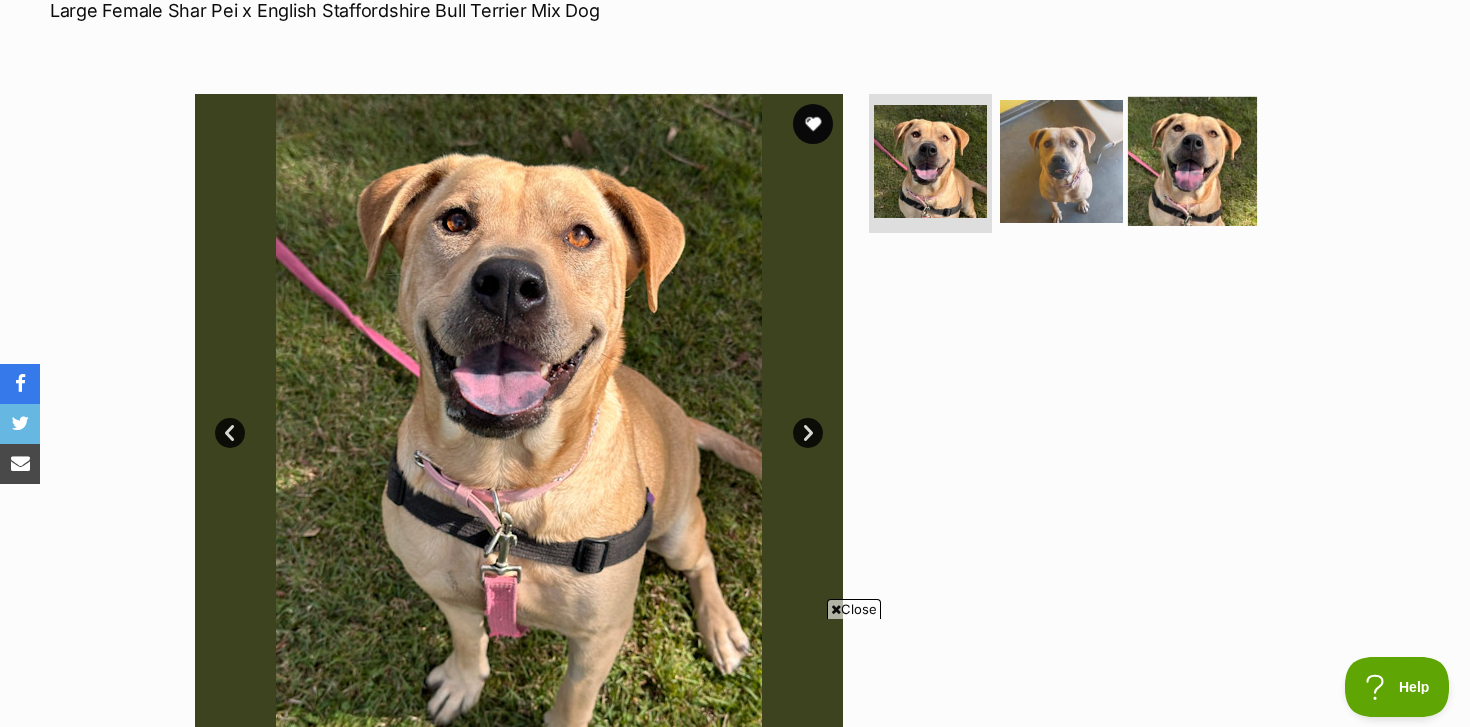 click at bounding box center [1192, 160] 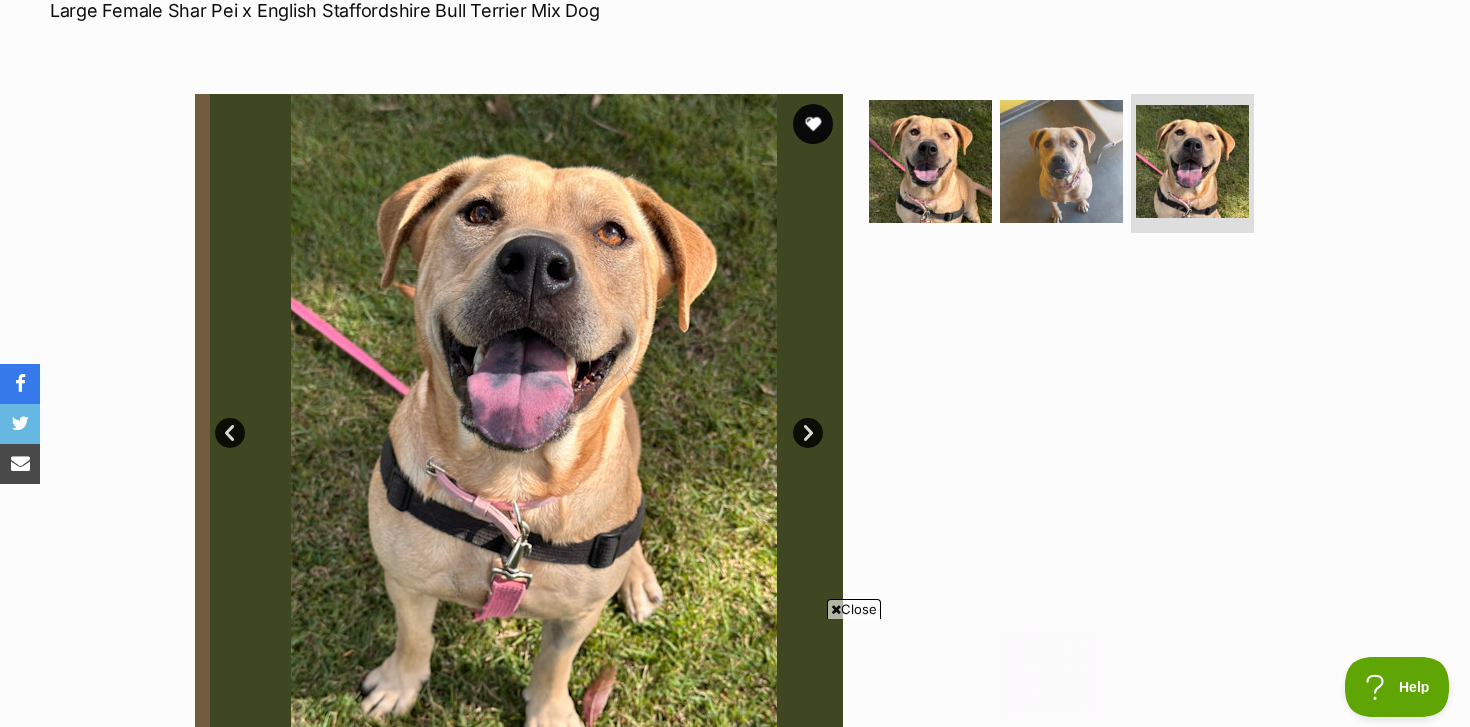 scroll, scrollTop: 0, scrollLeft: 0, axis: both 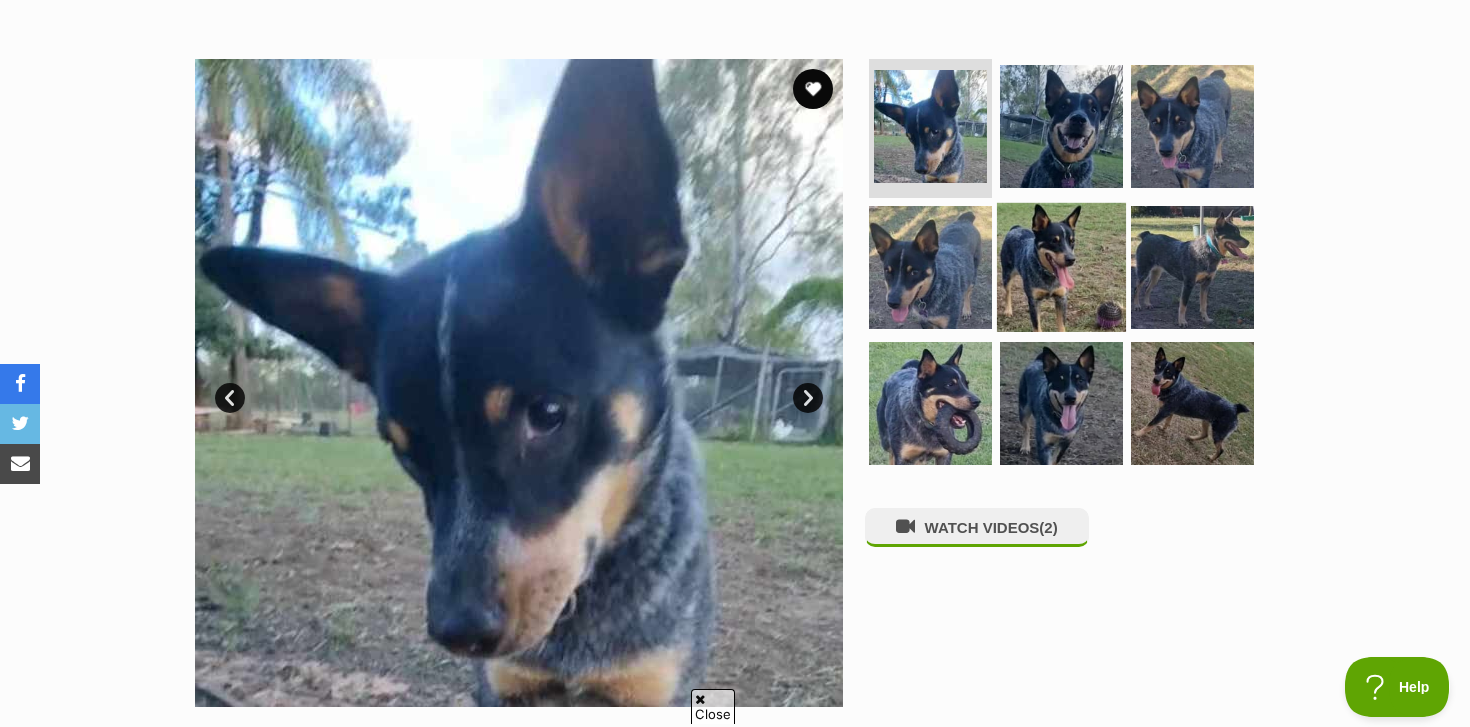 click at bounding box center (1061, 267) 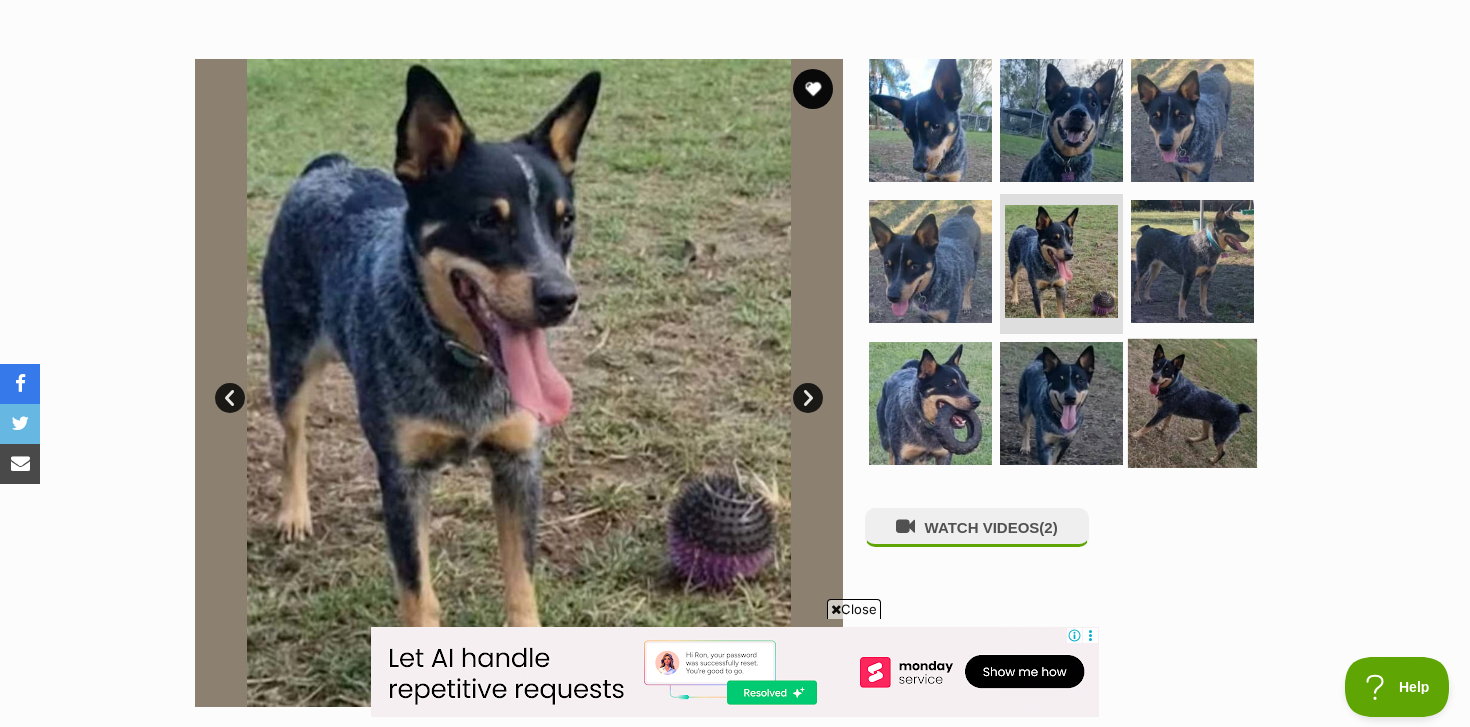 scroll, scrollTop: 0, scrollLeft: 0, axis: both 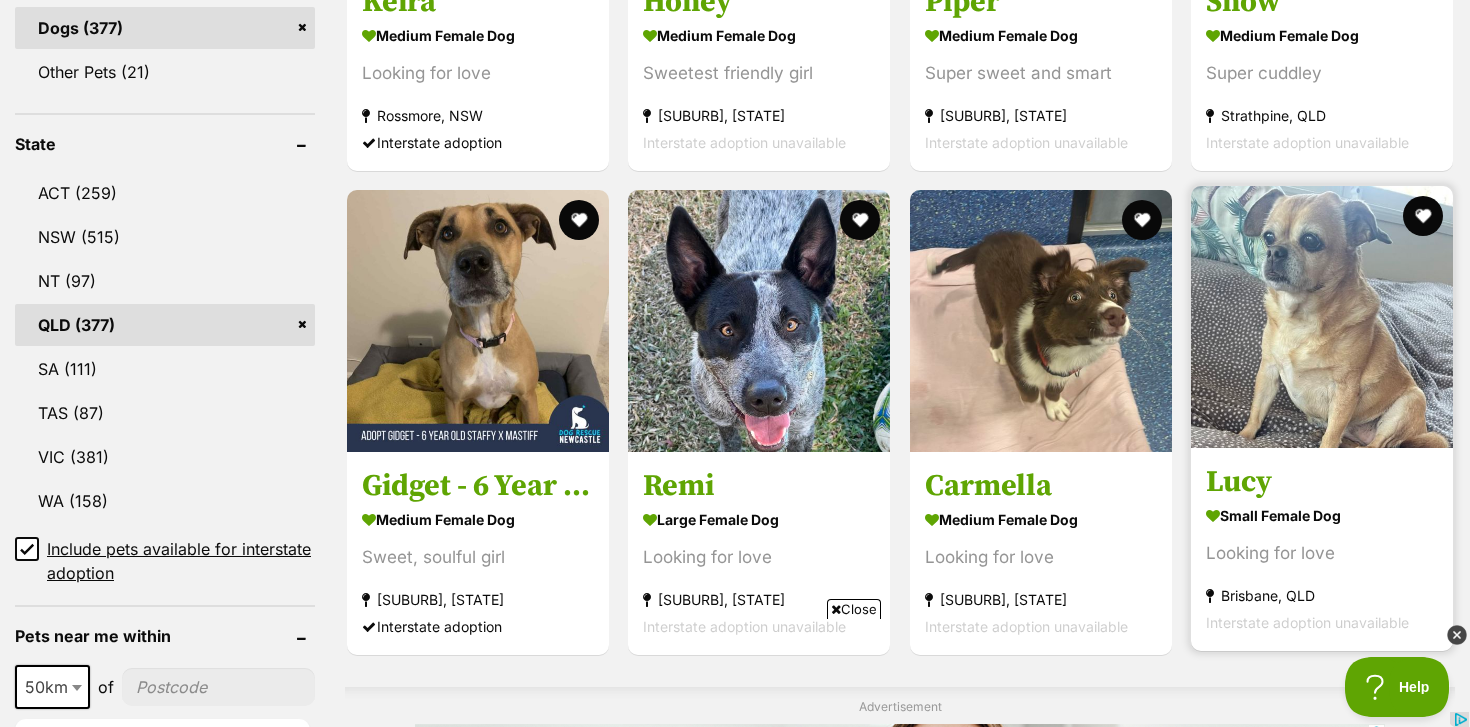 click at bounding box center (1322, 317) 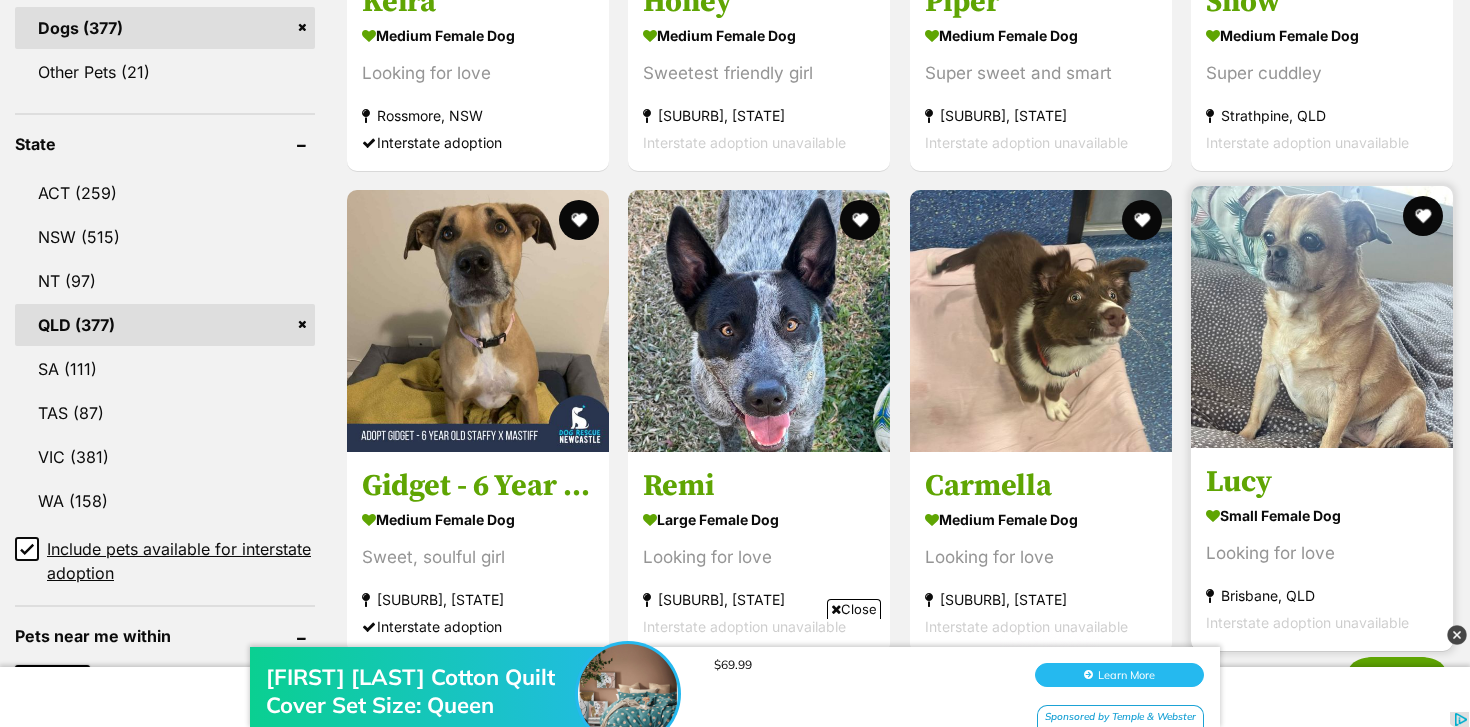 scroll, scrollTop: 0, scrollLeft: 0, axis: both 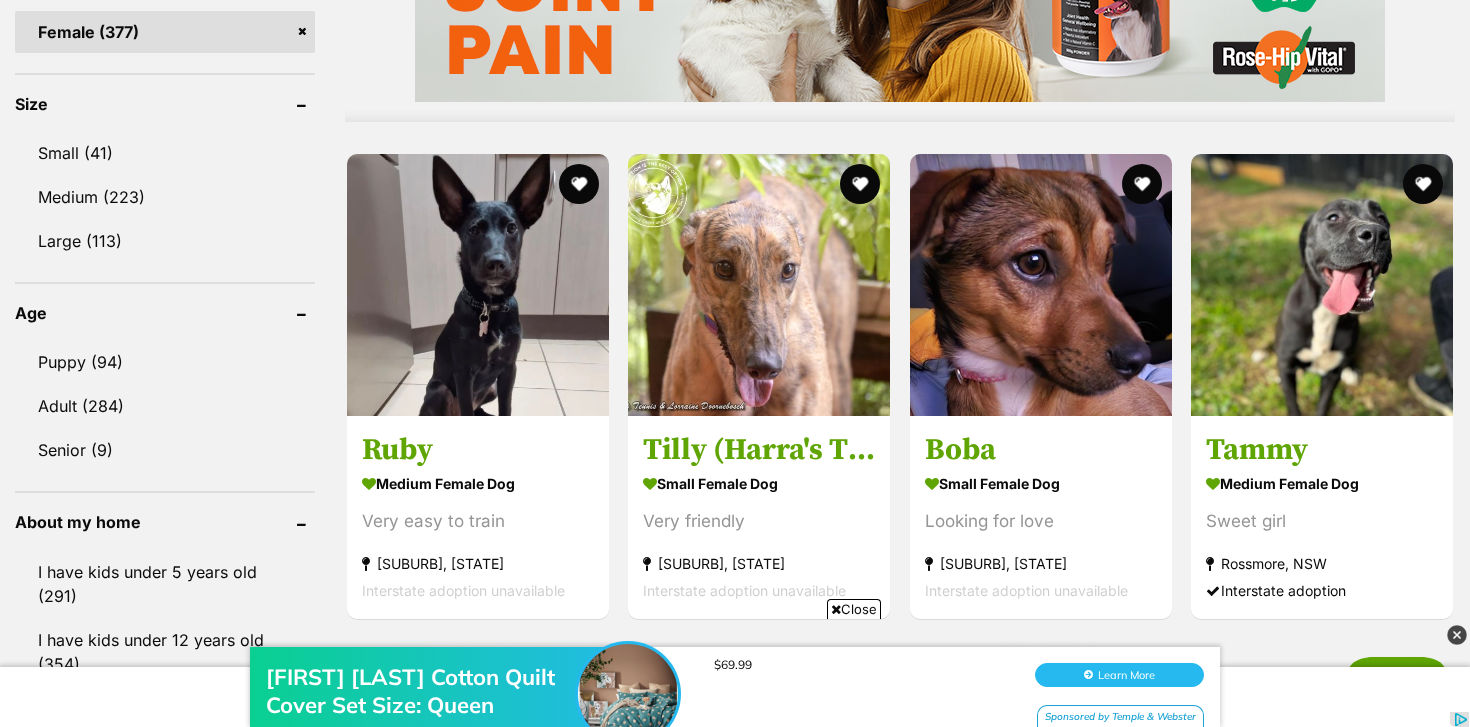 click at bounding box center (1041, 285) 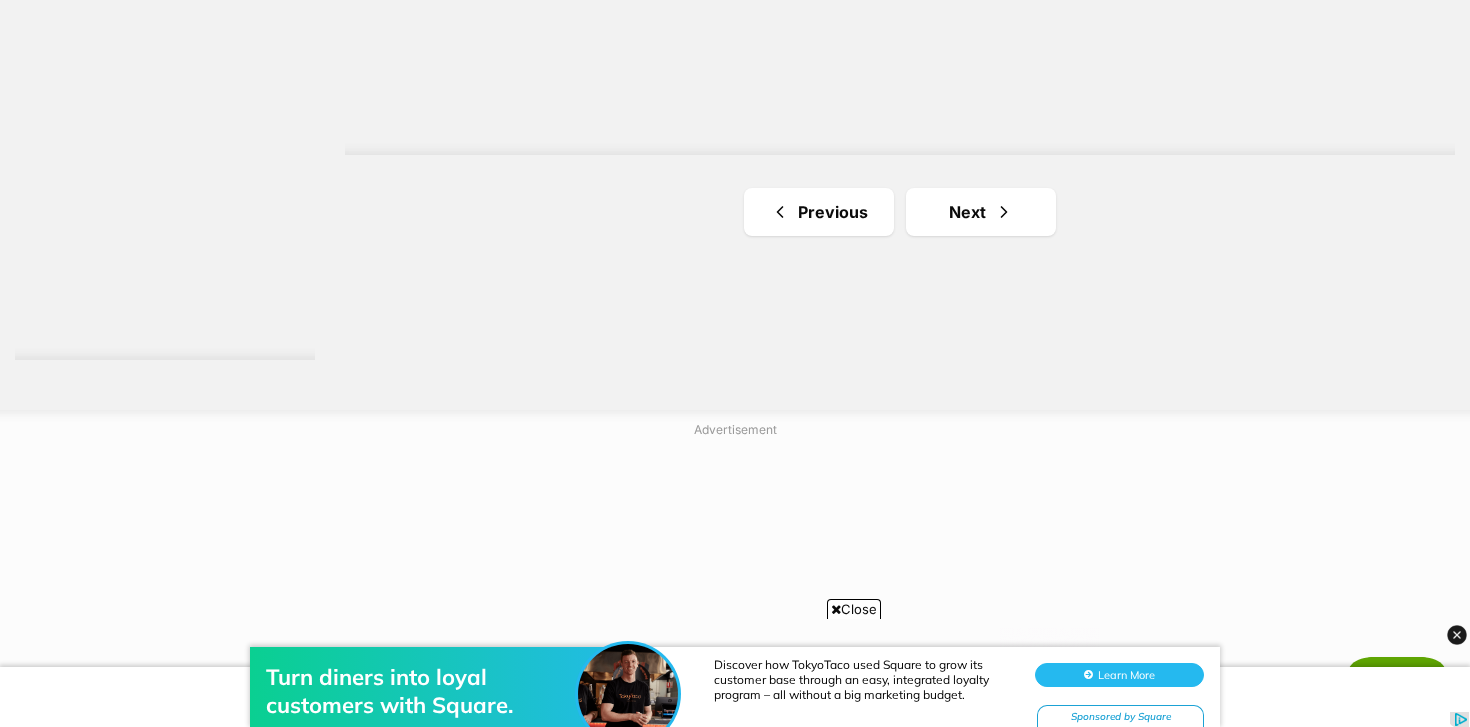 scroll, scrollTop: 3827, scrollLeft: 0, axis: vertical 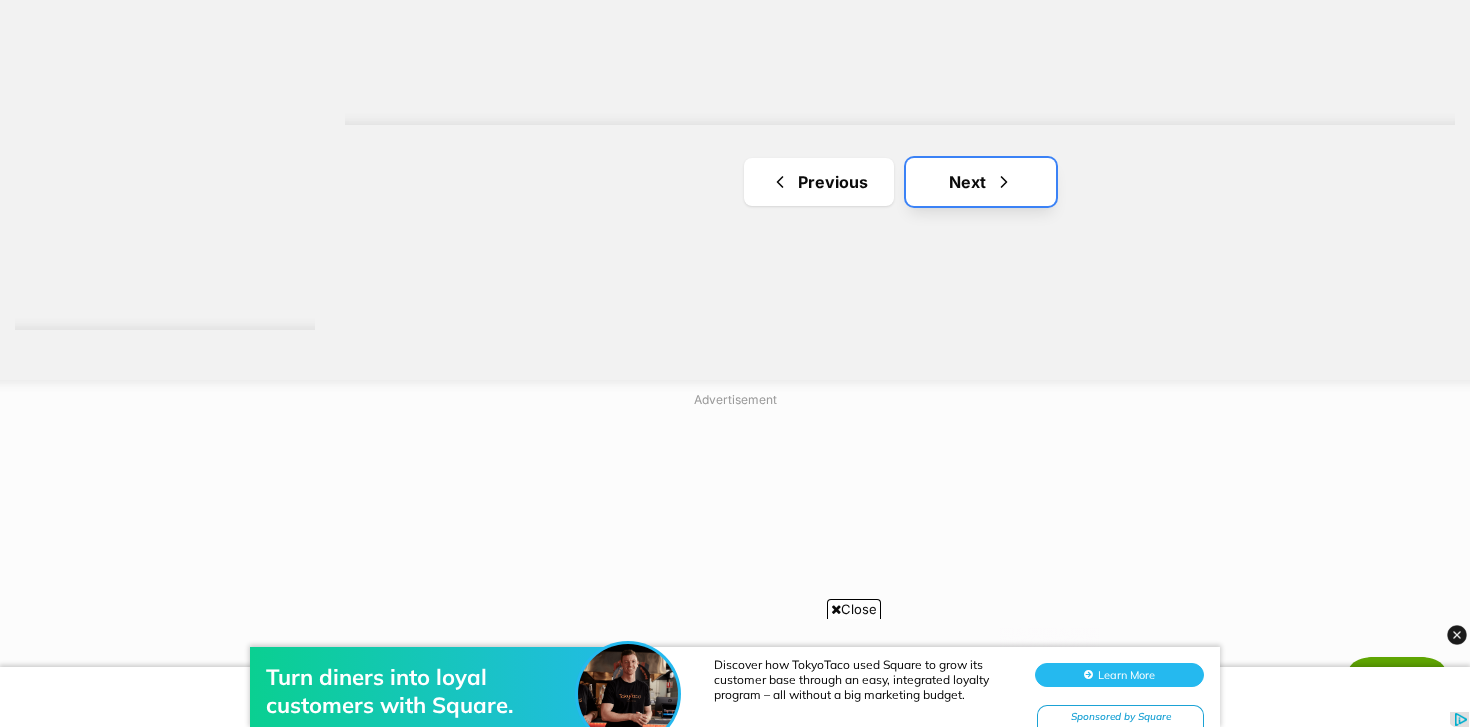 click on "Next" at bounding box center (981, 182) 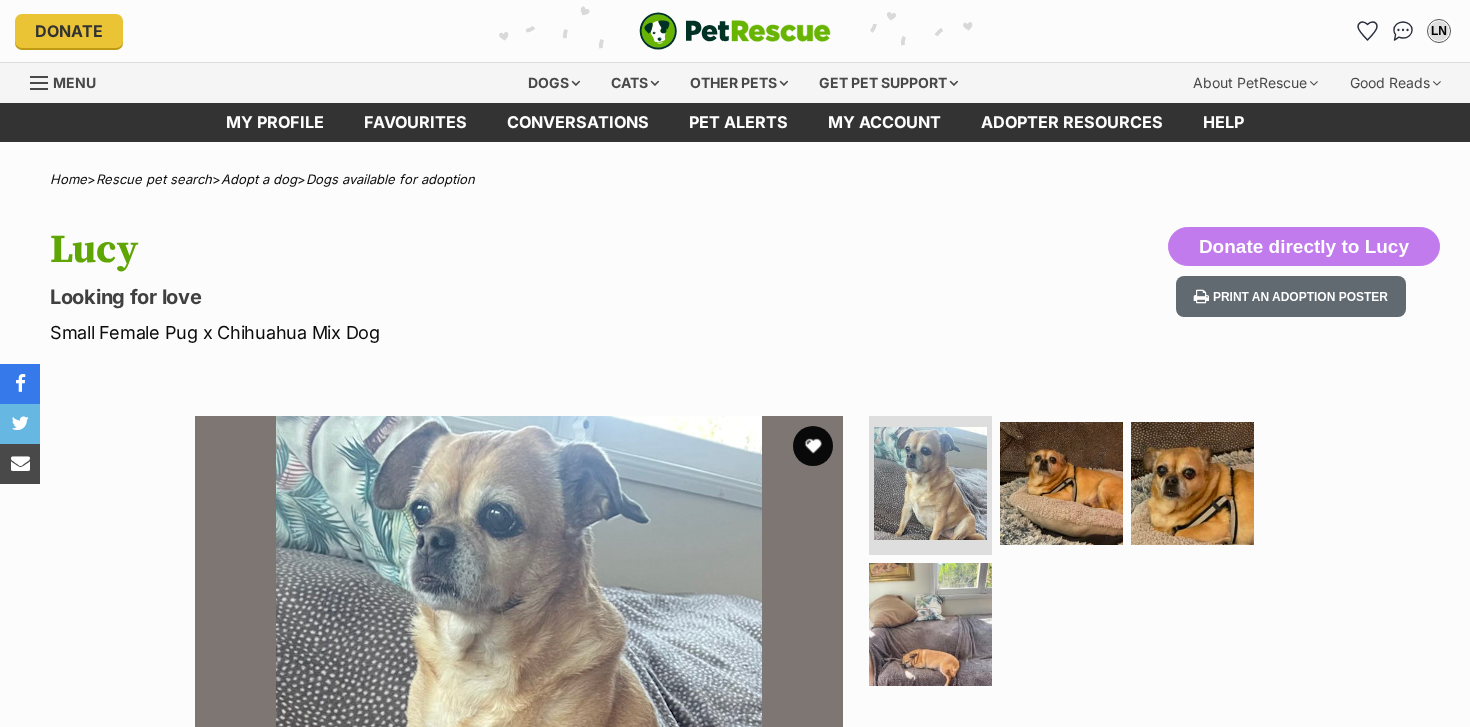 scroll, scrollTop: 0, scrollLeft: 0, axis: both 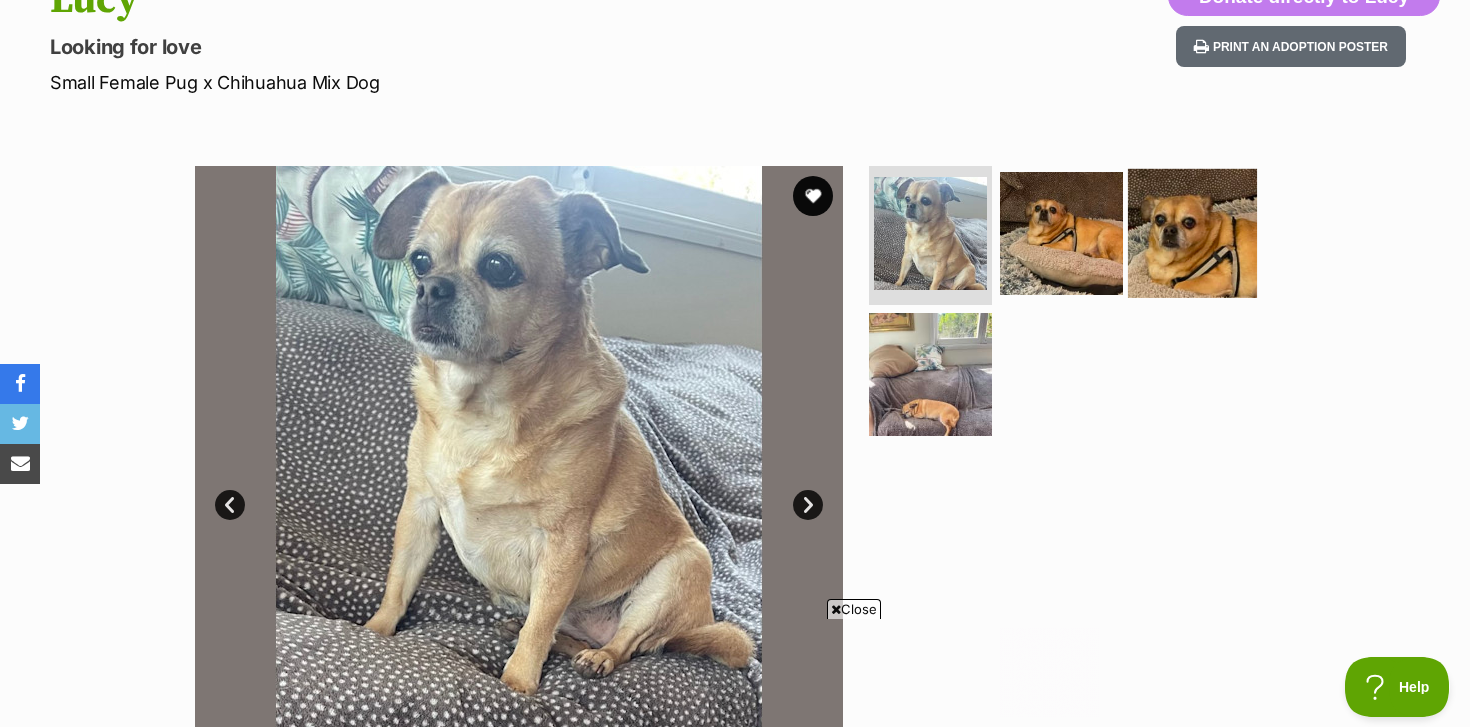 click at bounding box center (1192, 232) 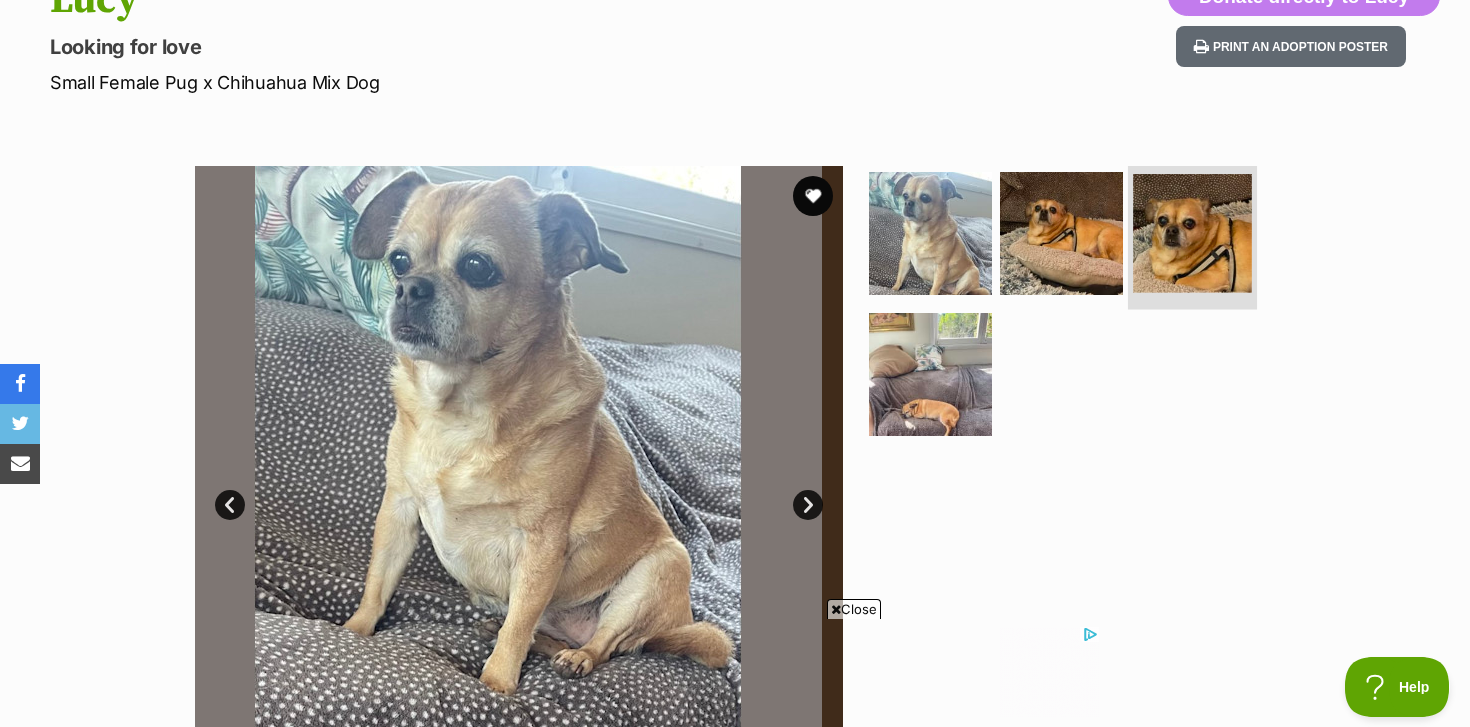 scroll, scrollTop: 0, scrollLeft: 0, axis: both 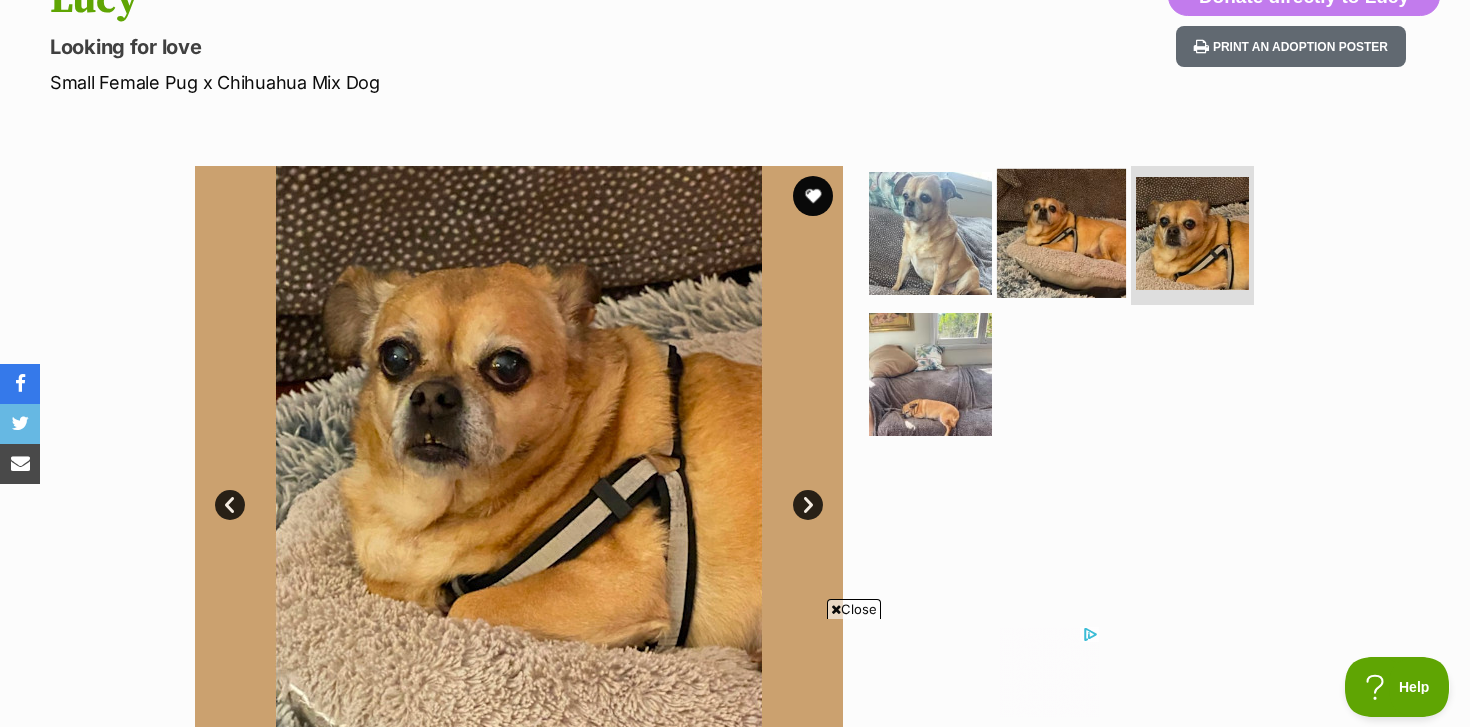click at bounding box center [1061, 232] 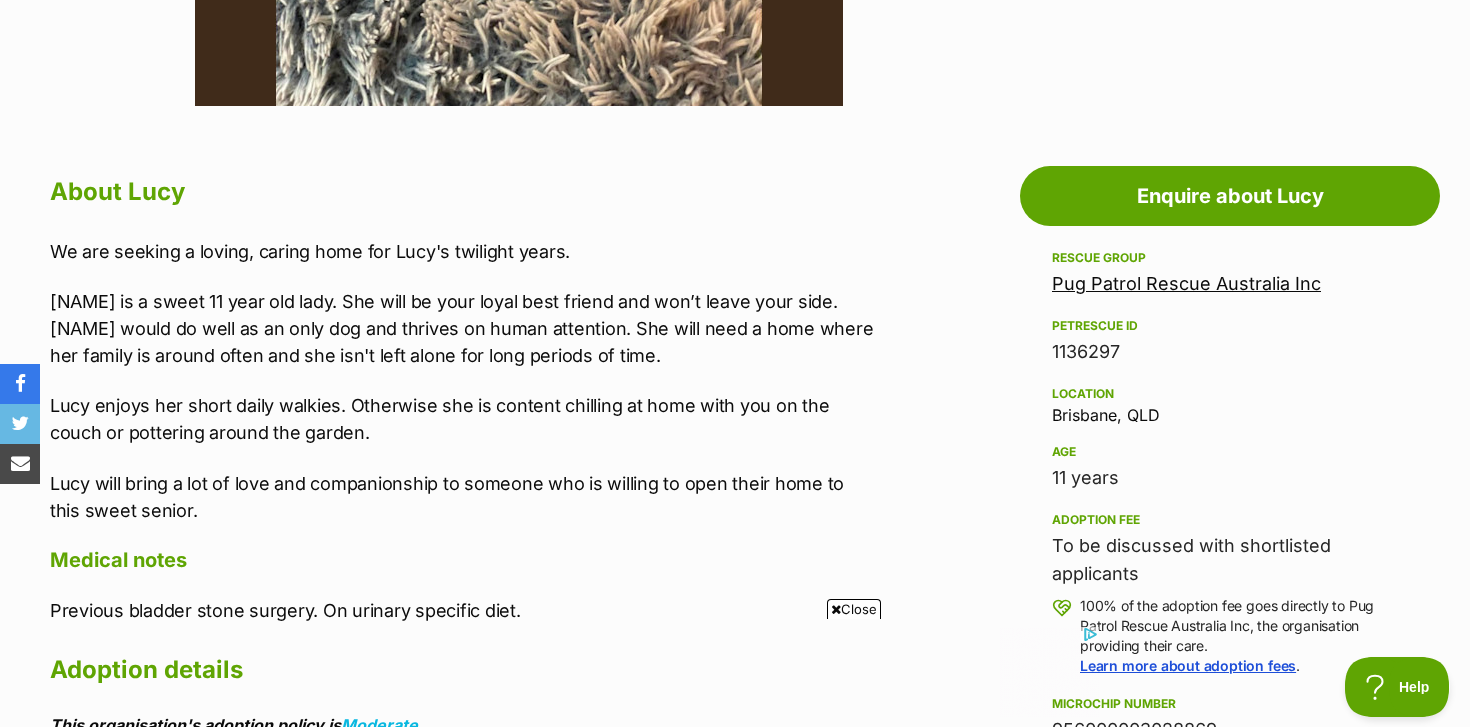scroll, scrollTop: 954, scrollLeft: 0, axis: vertical 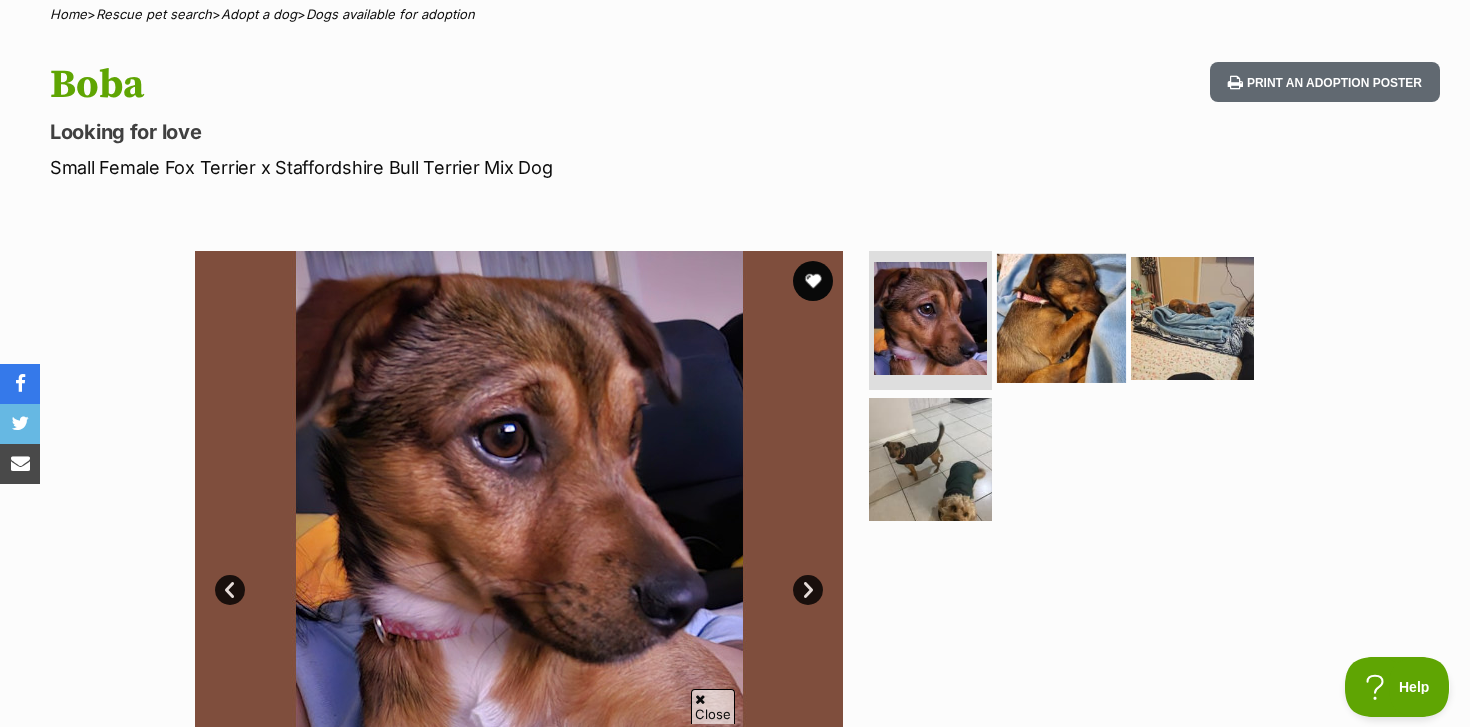 click at bounding box center (1061, 317) 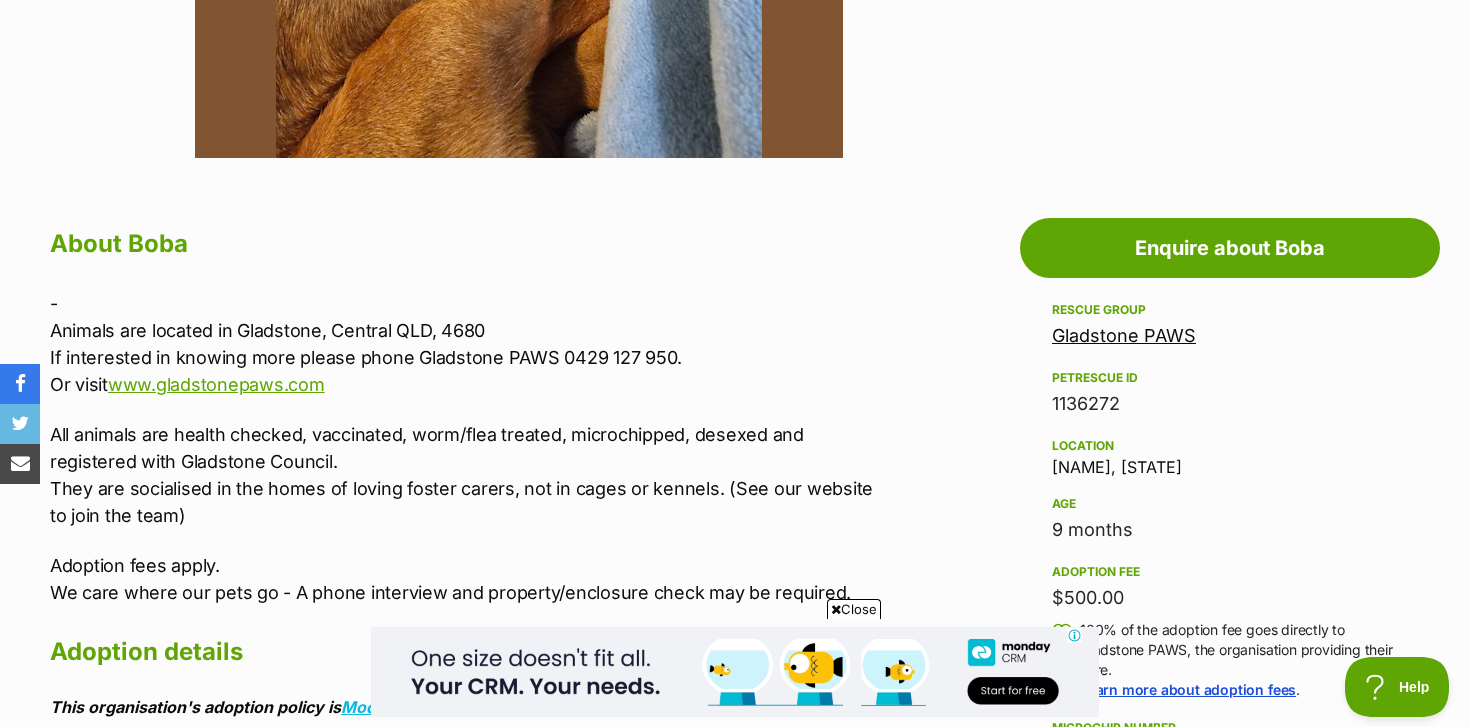 scroll, scrollTop: 0, scrollLeft: 0, axis: both 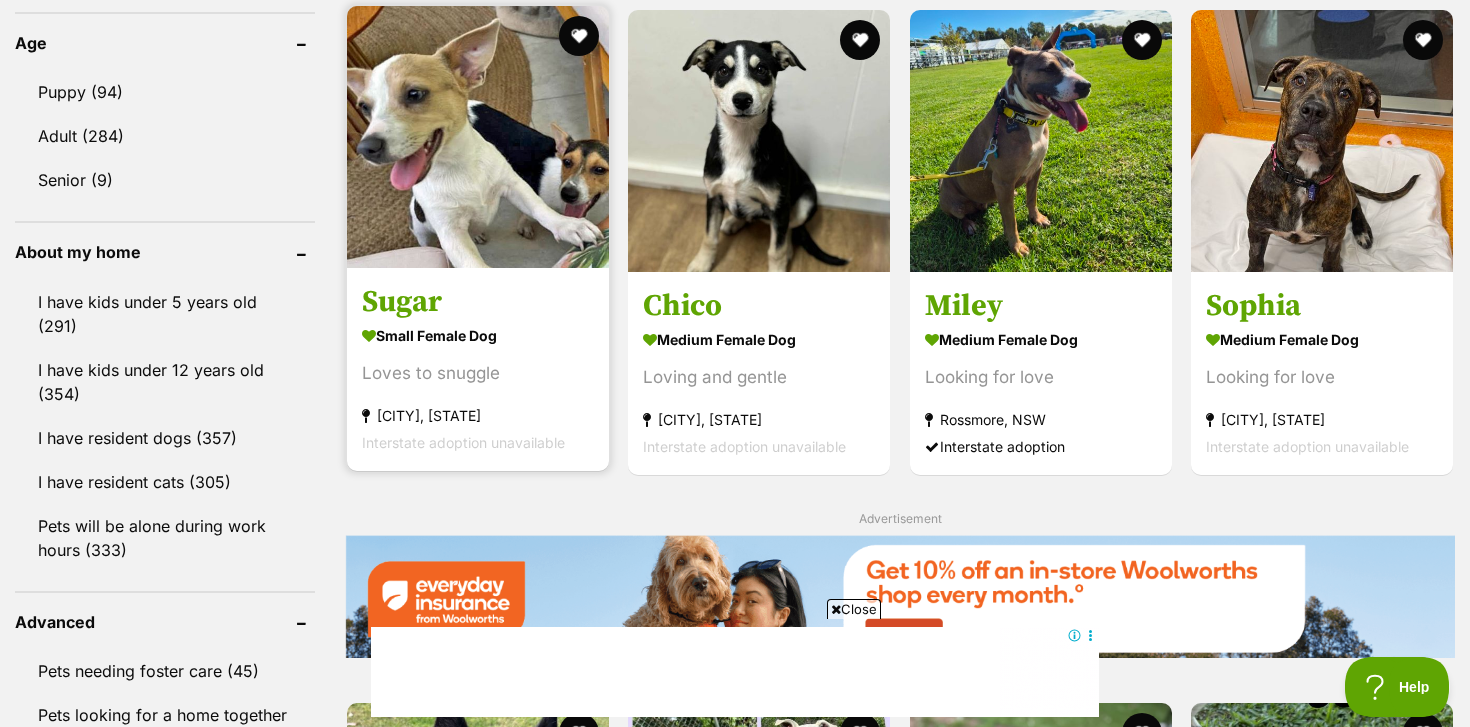 click at bounding box center (478, 137) 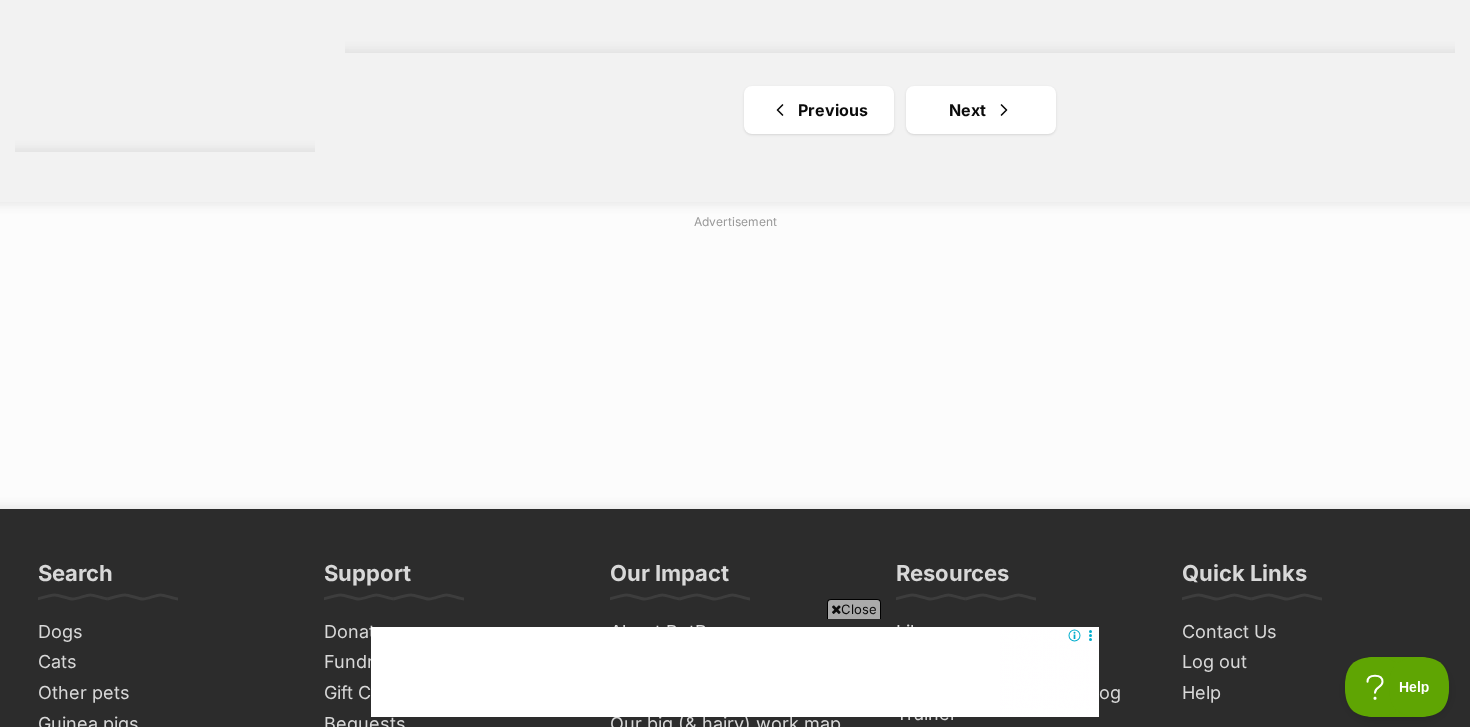 scroll, scrollTop: 4025, scrollLeft: 0, axis: vertical 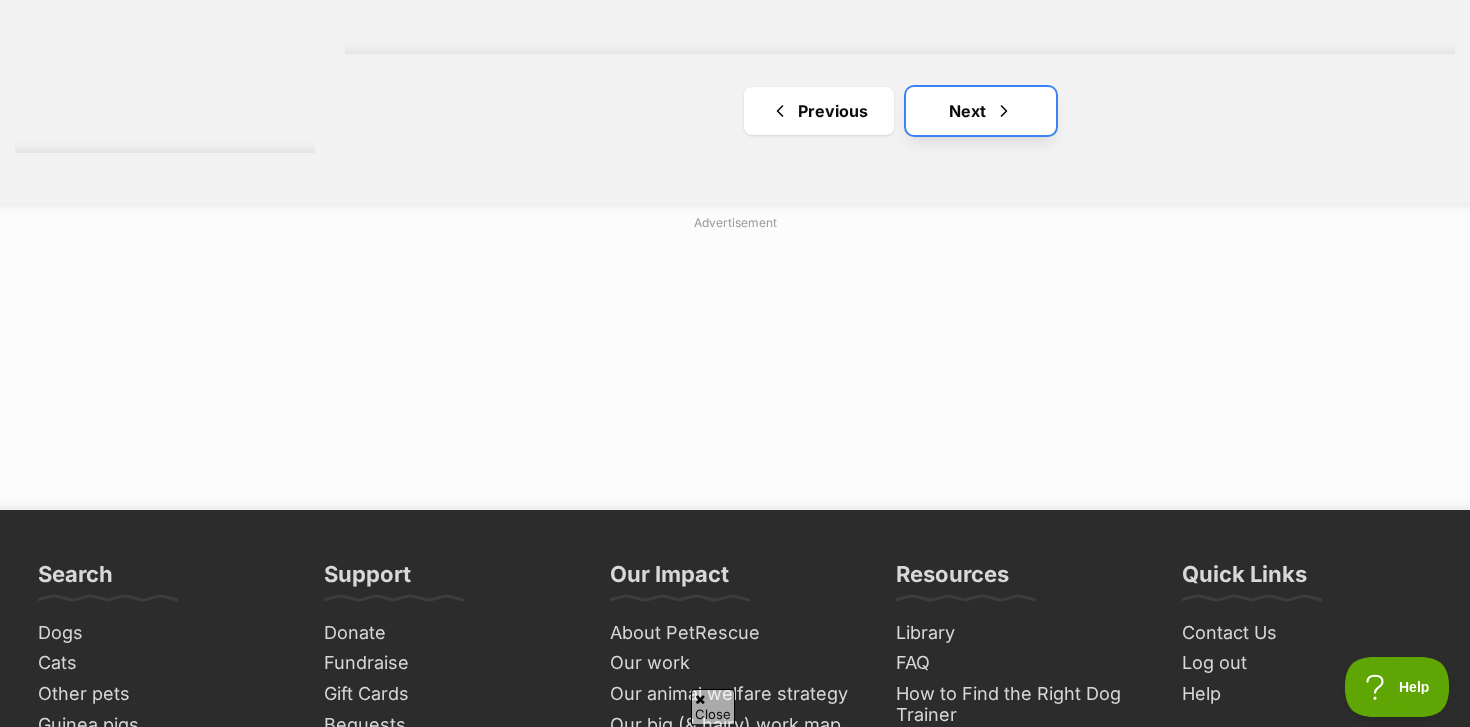click on "Next" at bounding box center (981, 111) 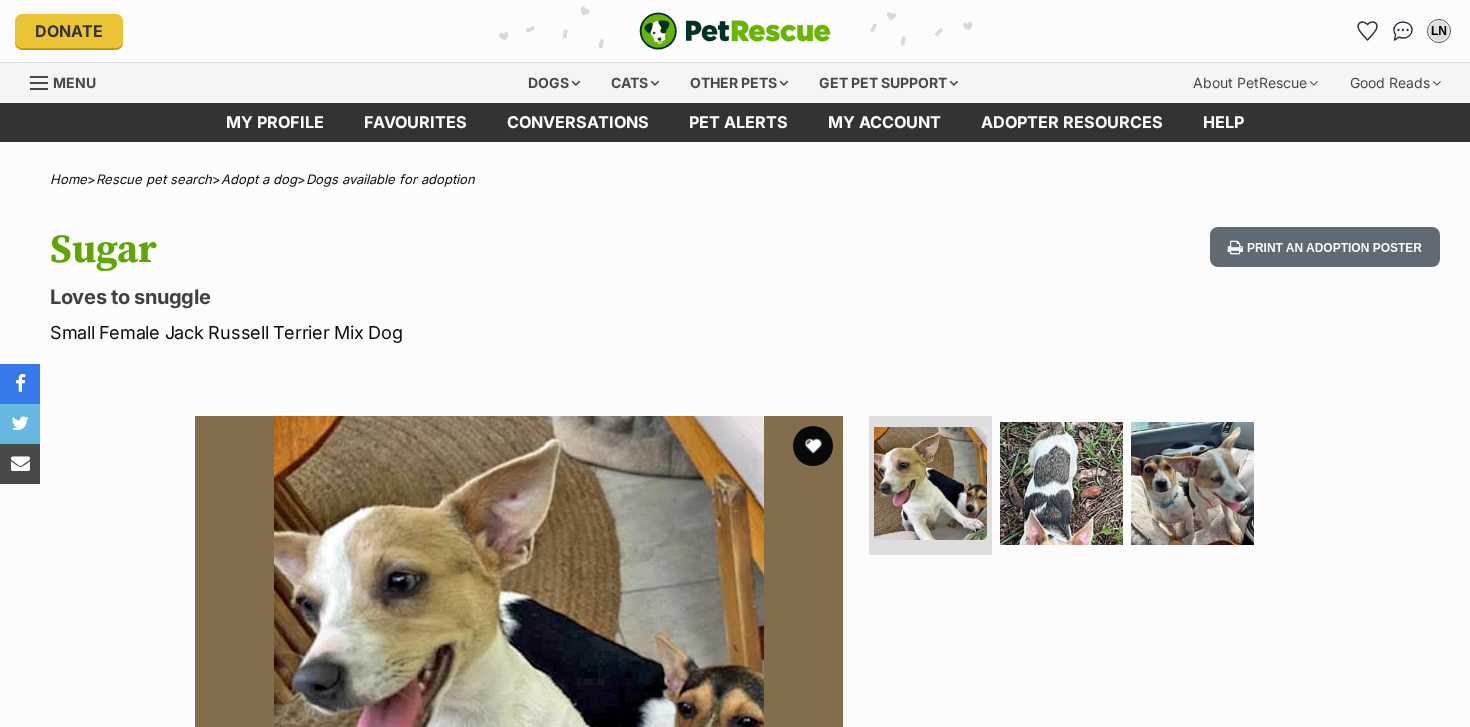 scroll, scrollTop: 0, scrollLeft: 0, axis: both 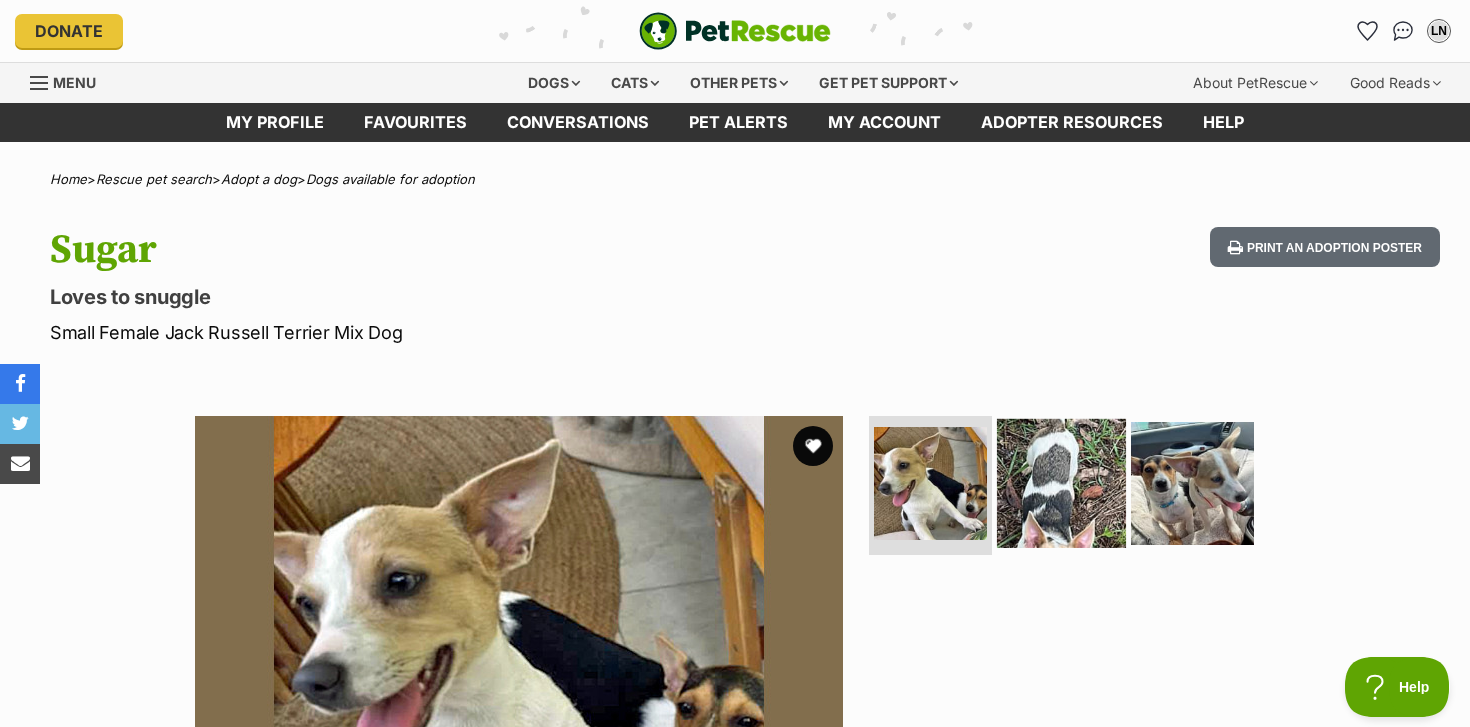 click at bounding box center [1061, 482] 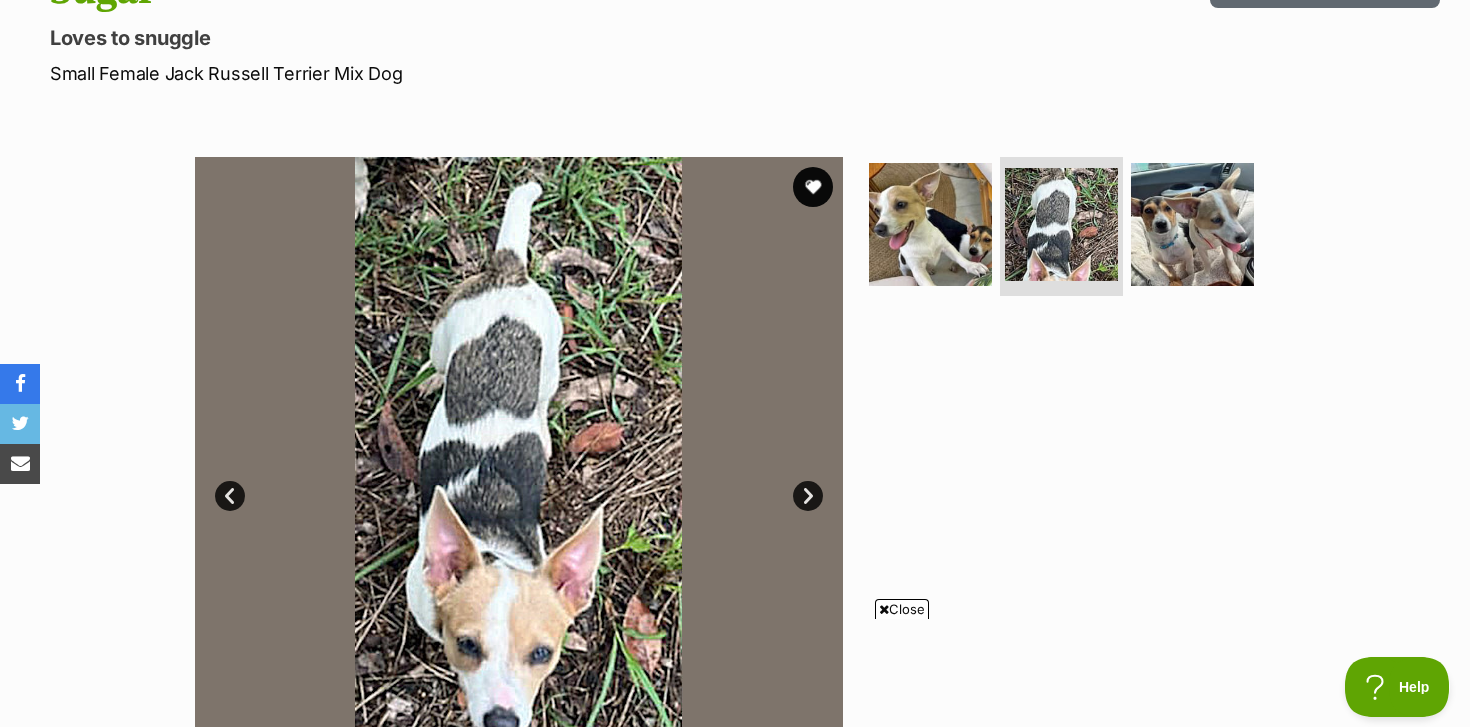 scroll, scrollTop: 0, scrollLeft: 0, axis: both 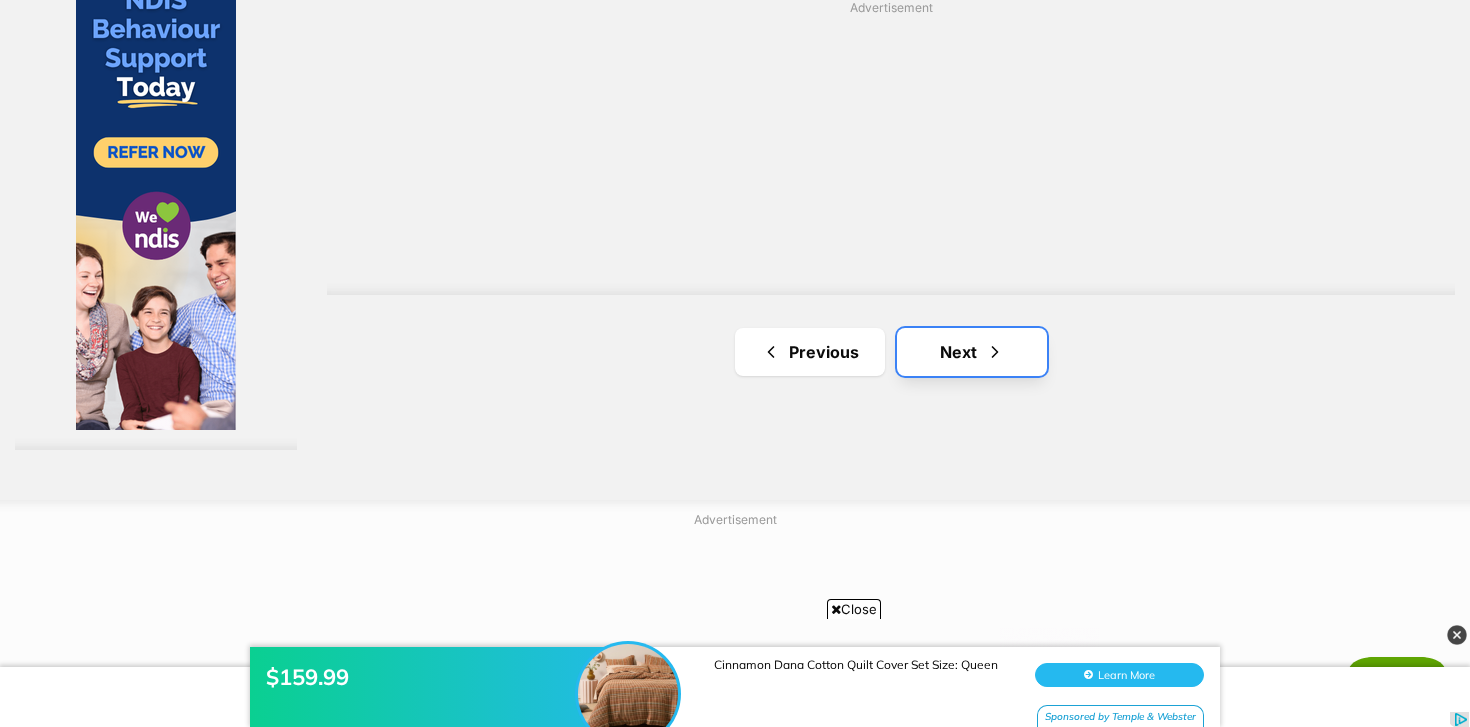click on "Next" at bounding box center [972, 352] 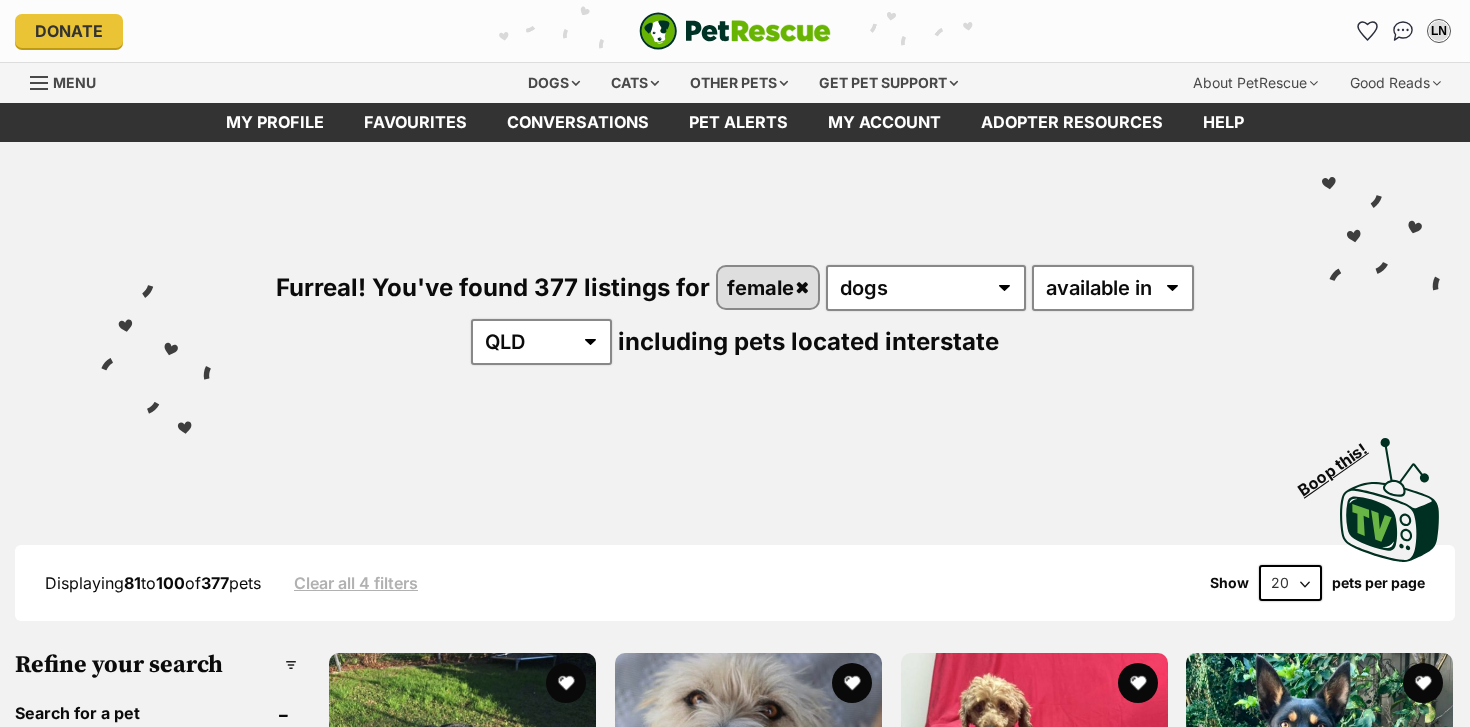 scroll, scrollTop: 187, scrollLeft: 0, axis: vertical 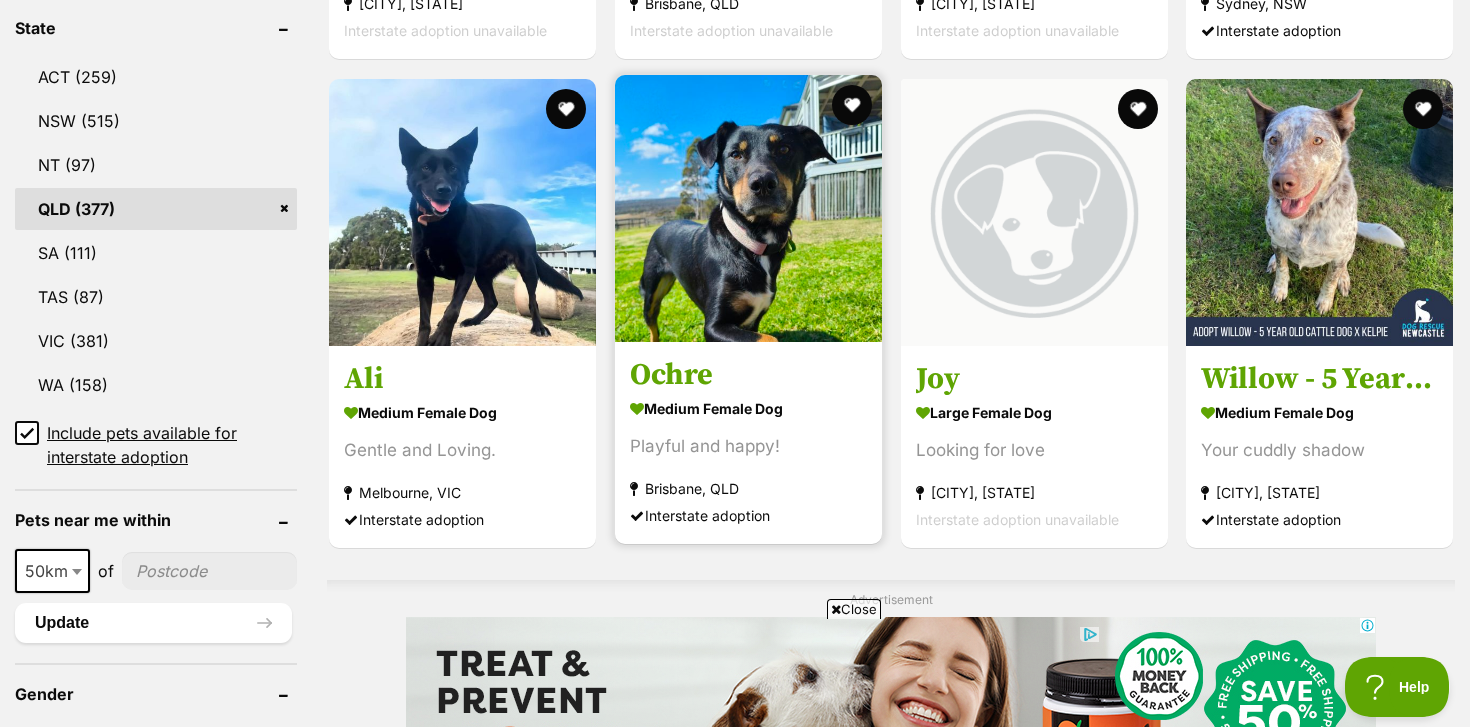 click at bounding box center (748, 208) 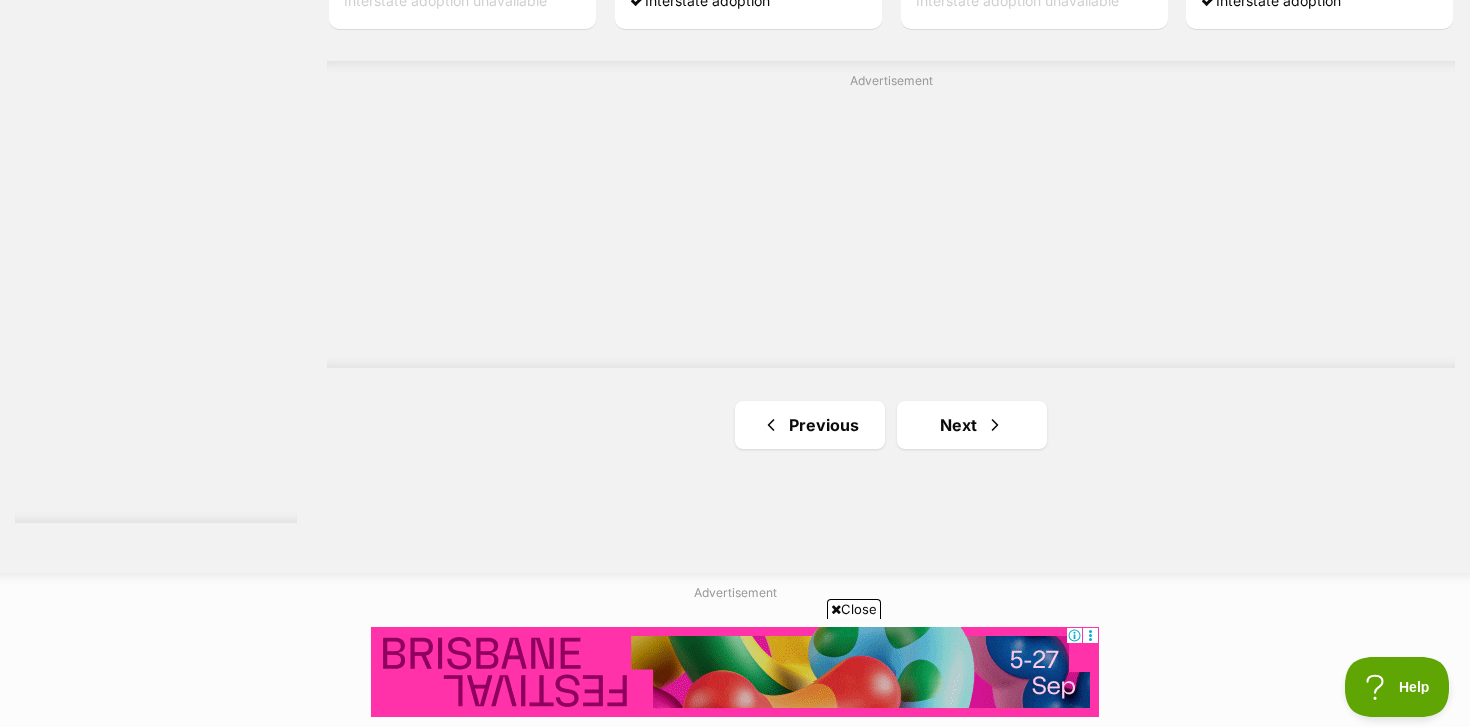 scroll, scrollTop: 3617, scrollLeft: 0, axis: vertical 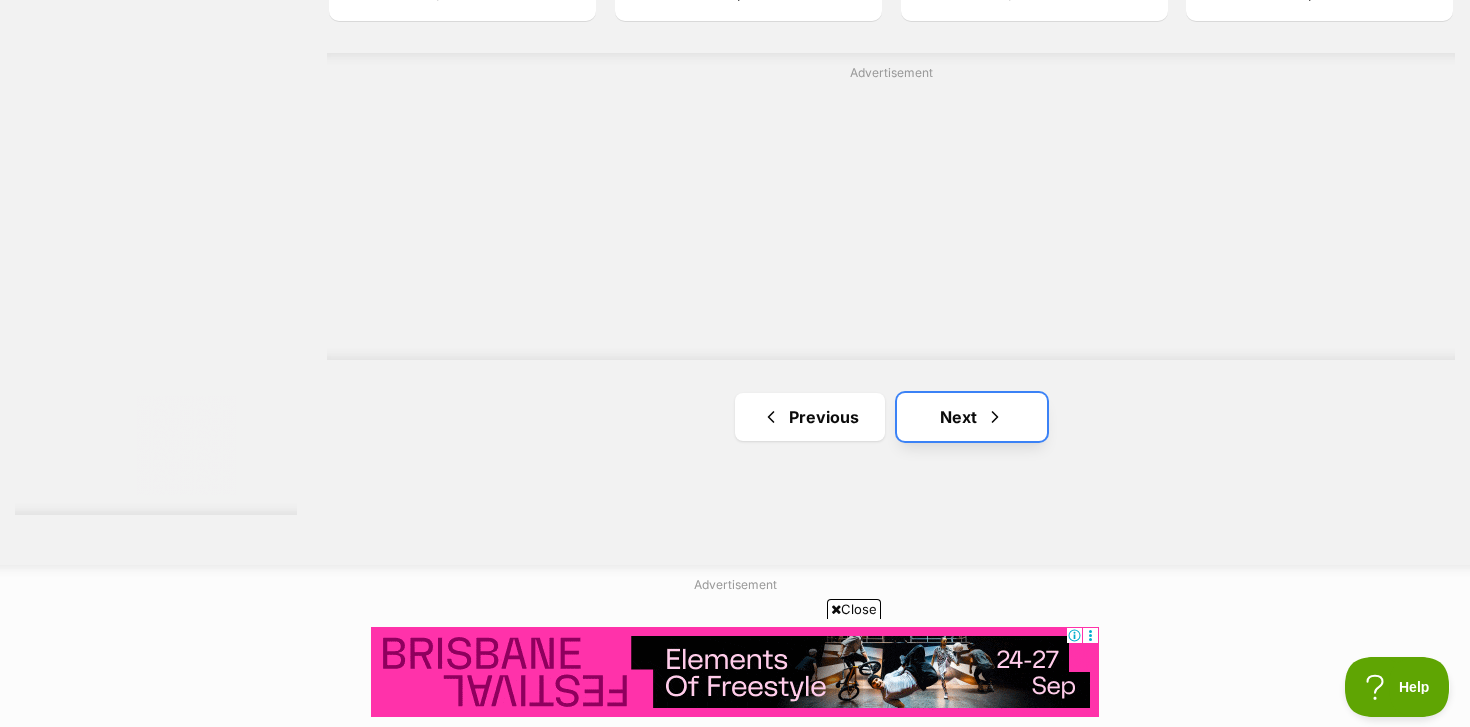 click on "Next" at bounding box center [972, 417] 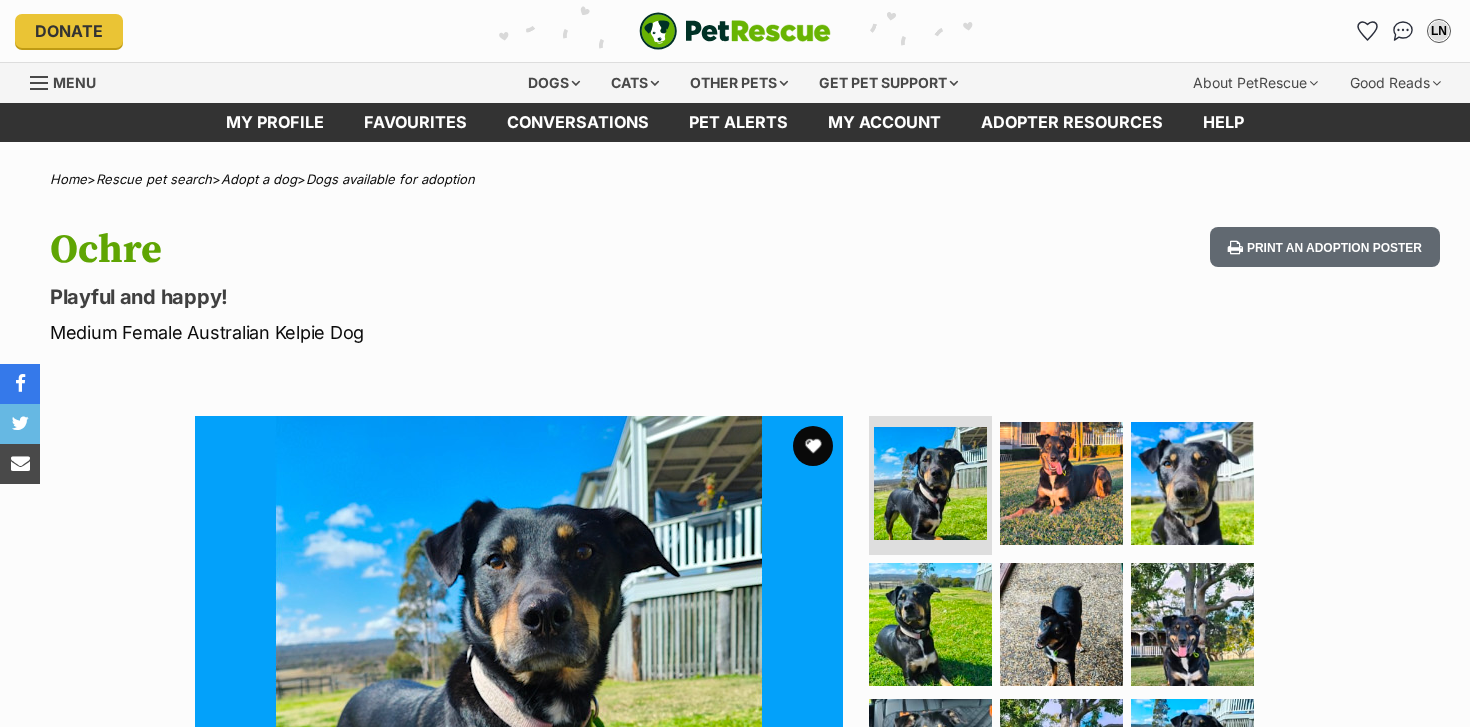 scroll, scrollTop: 0, scrollLeft: 0, axis: both 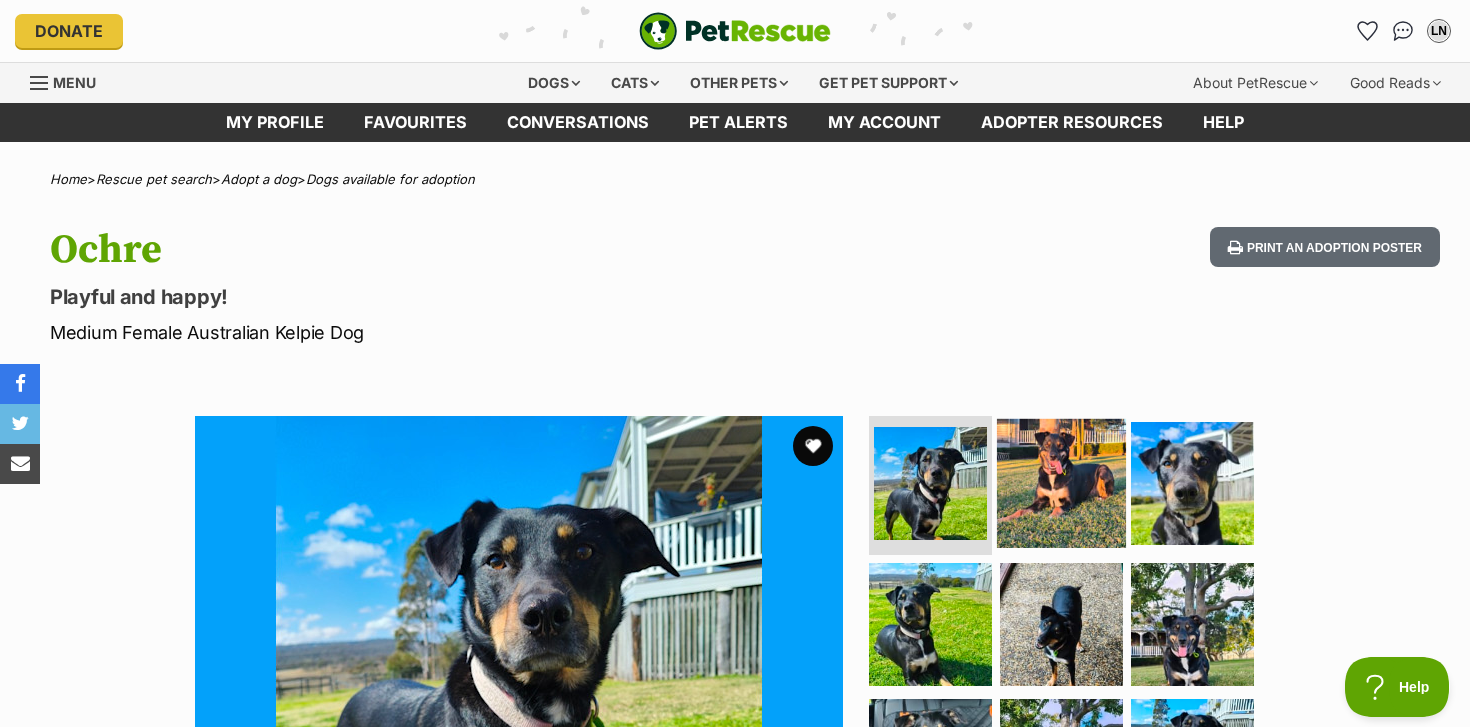 click at bounding box center (1061, 482) 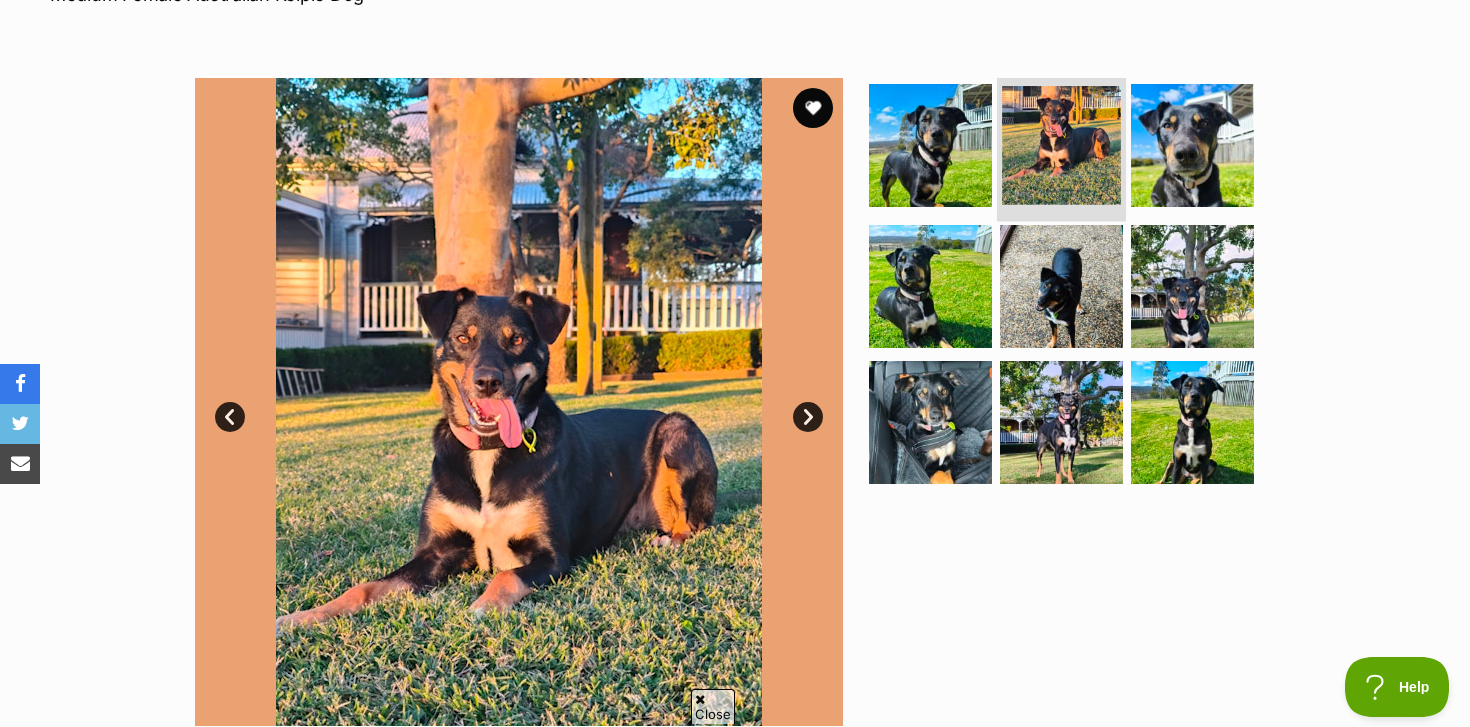 scroll, scrollTop: 342, scrollLeft: 0, axis: vertical 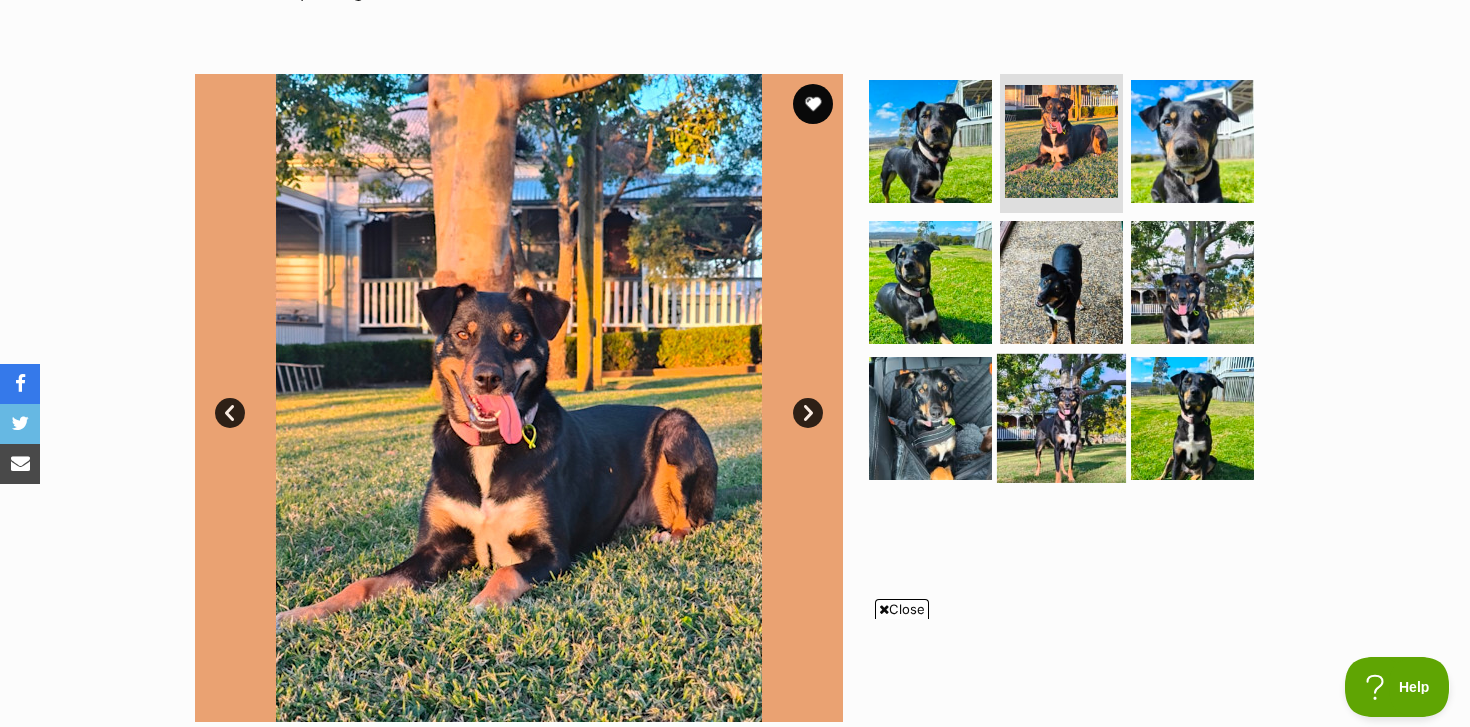 click at bounding box center [1061, 418] 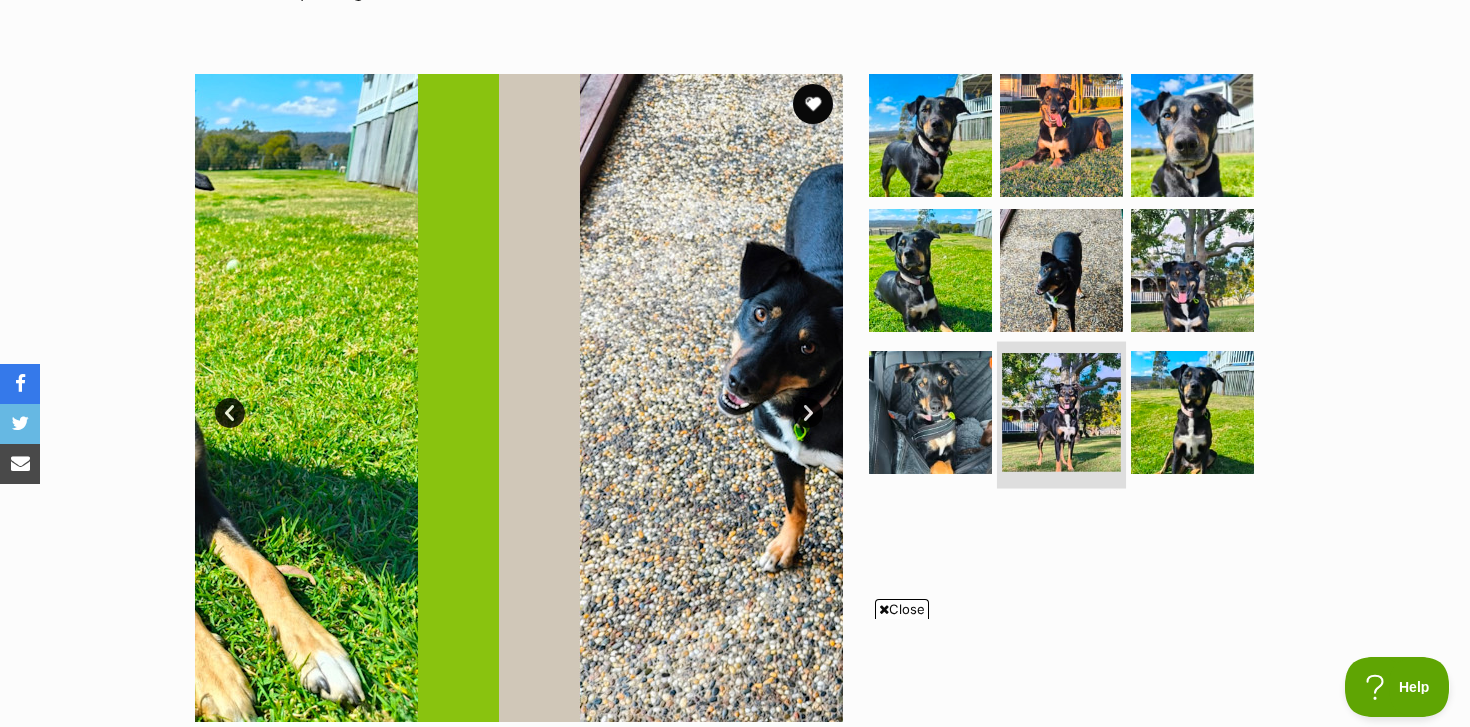 scroll, scrollTop: 0, scrollLeft: 0, axis: both 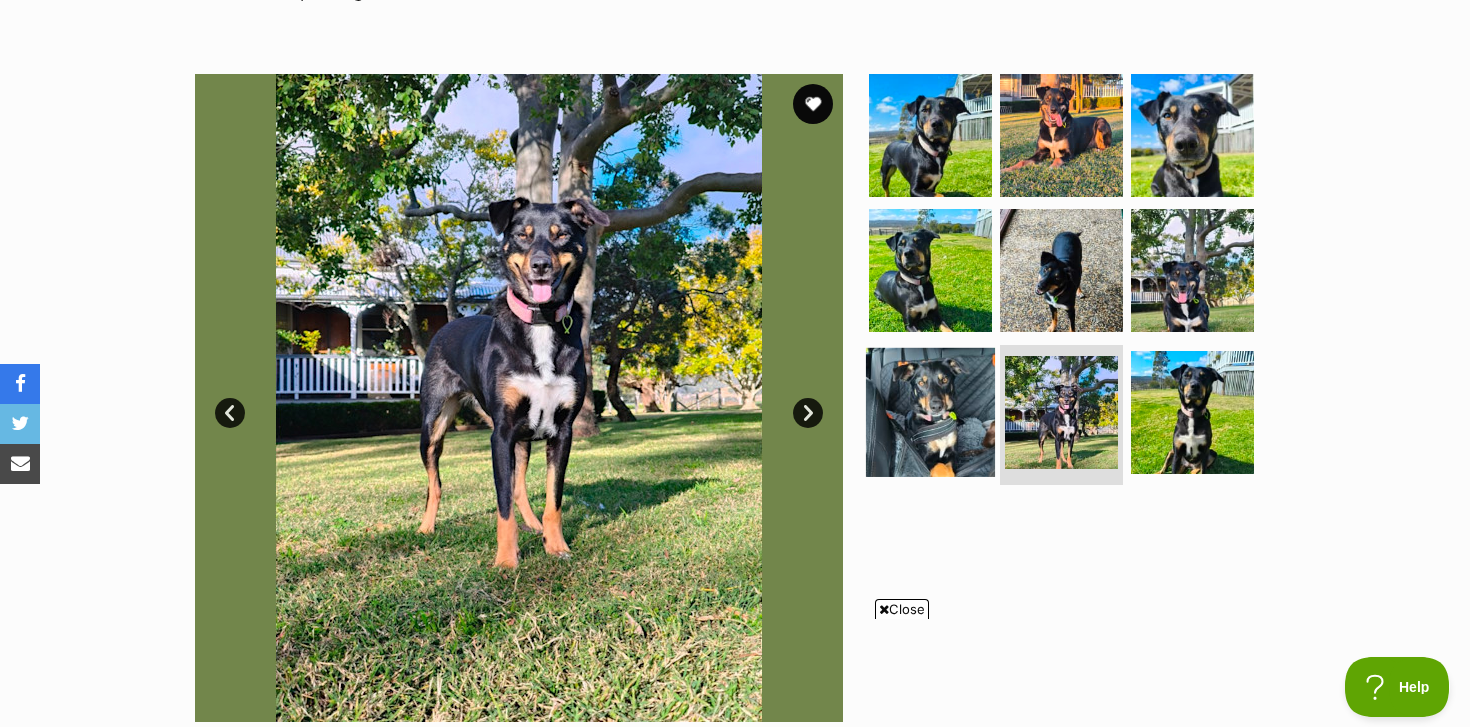click at bounding box center [930, 412] 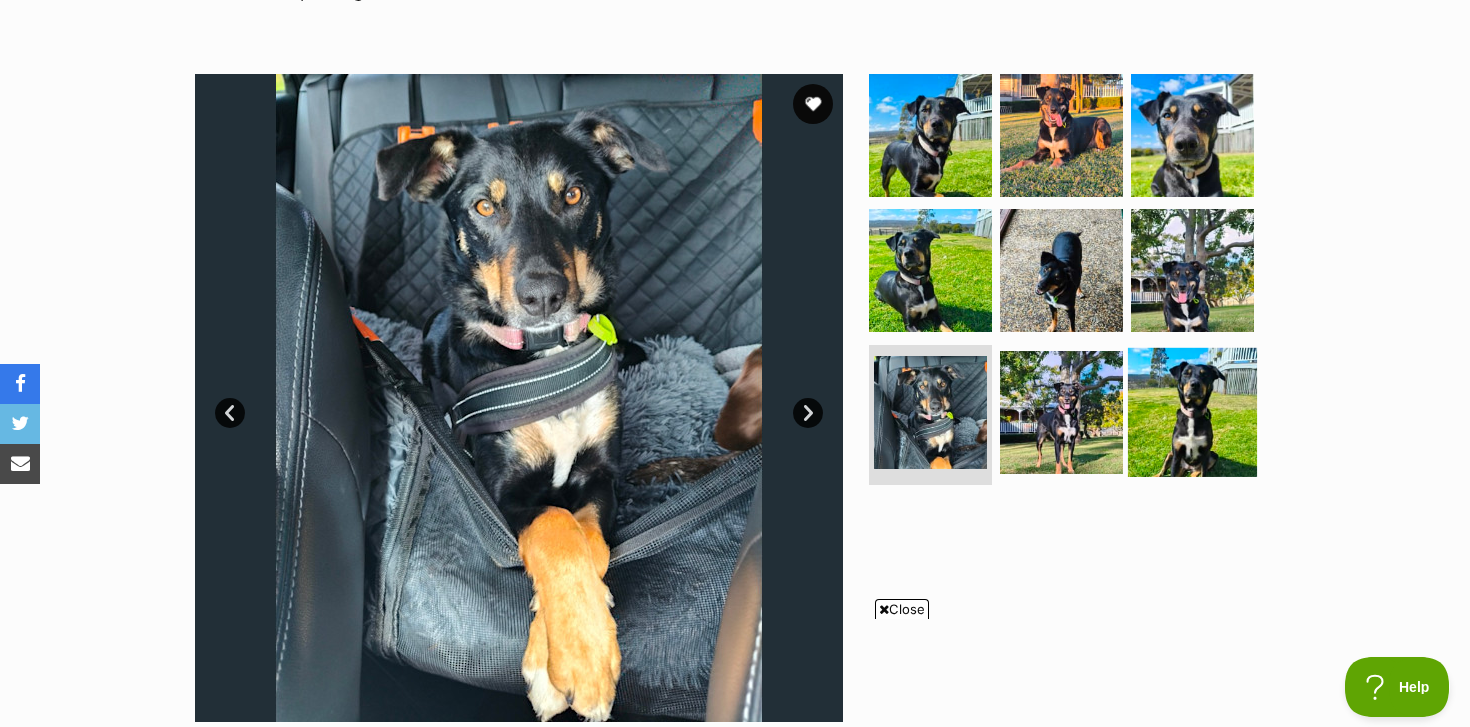 click at bounding box center (1192, 412) 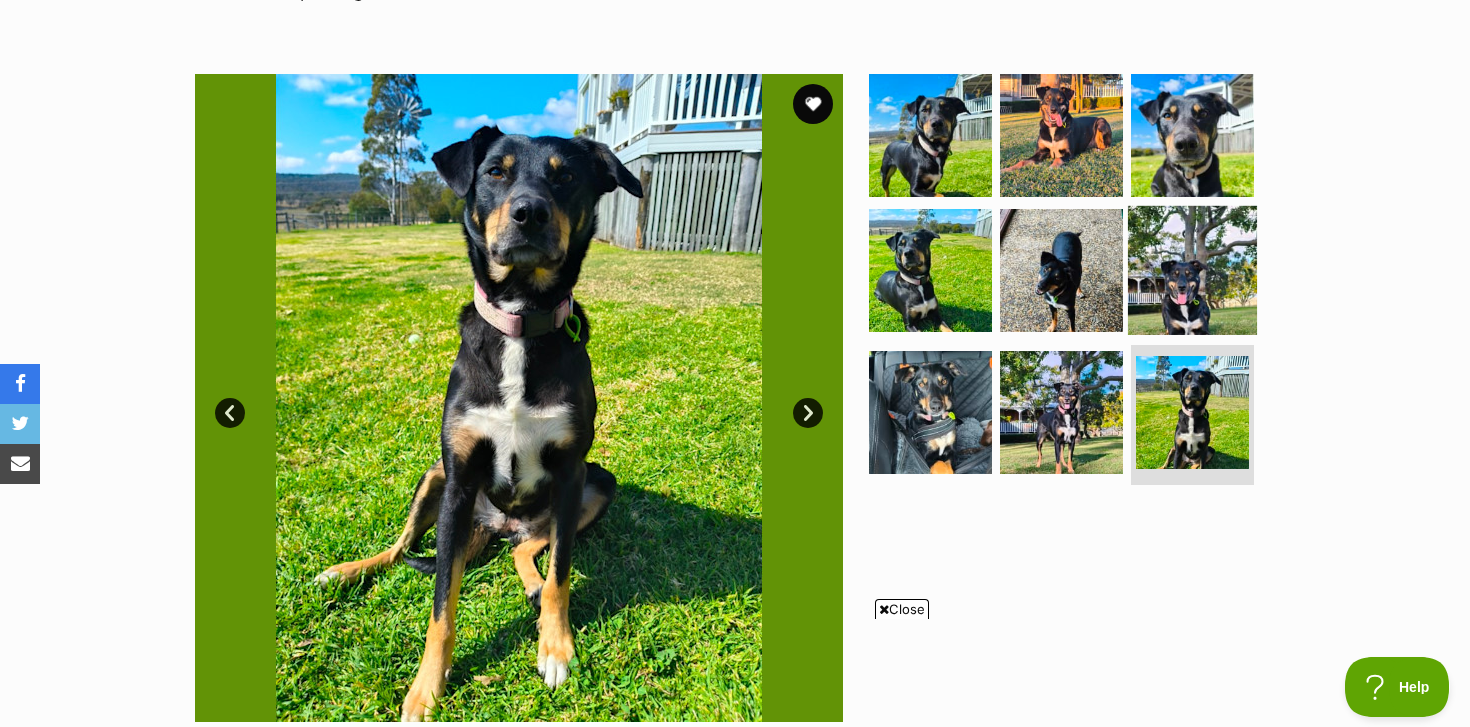 click at bounding box center (1192, 270) 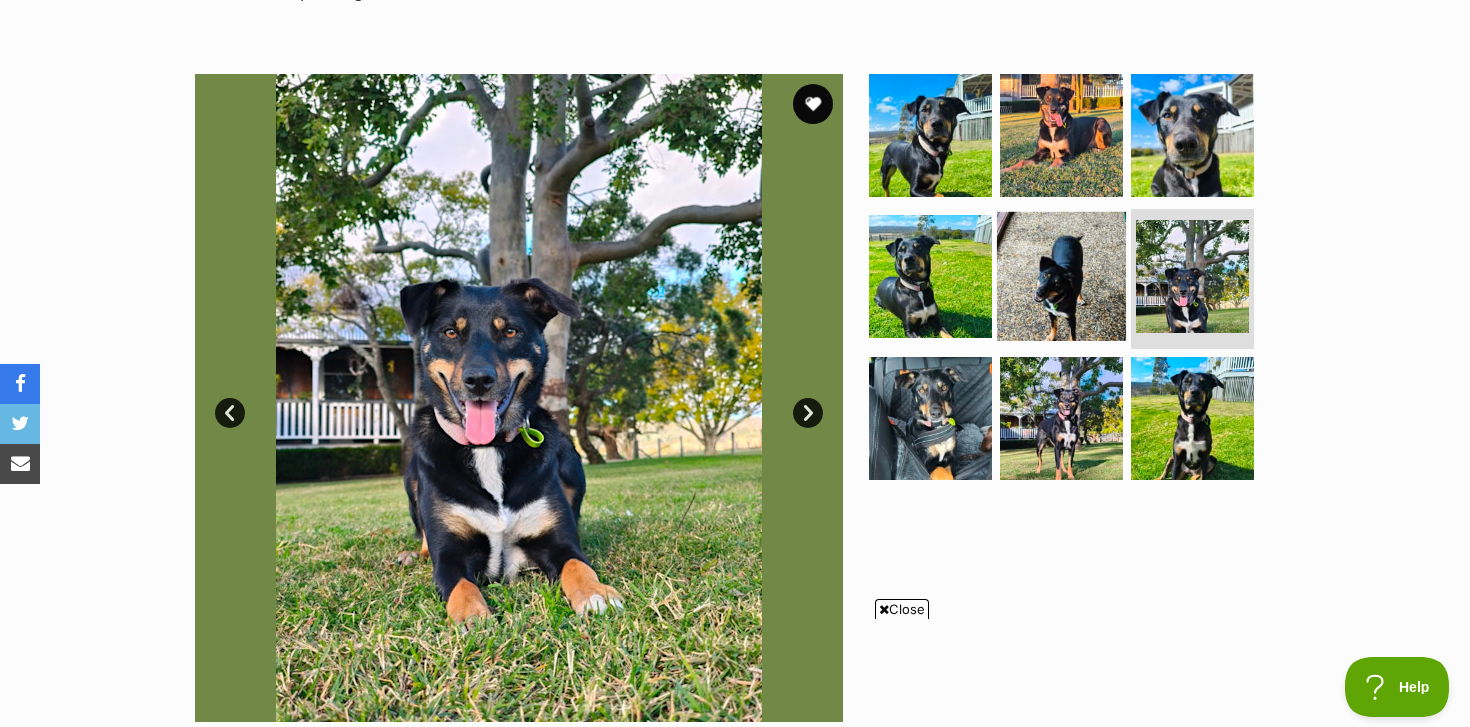 click at bounding box center [1061, 276] 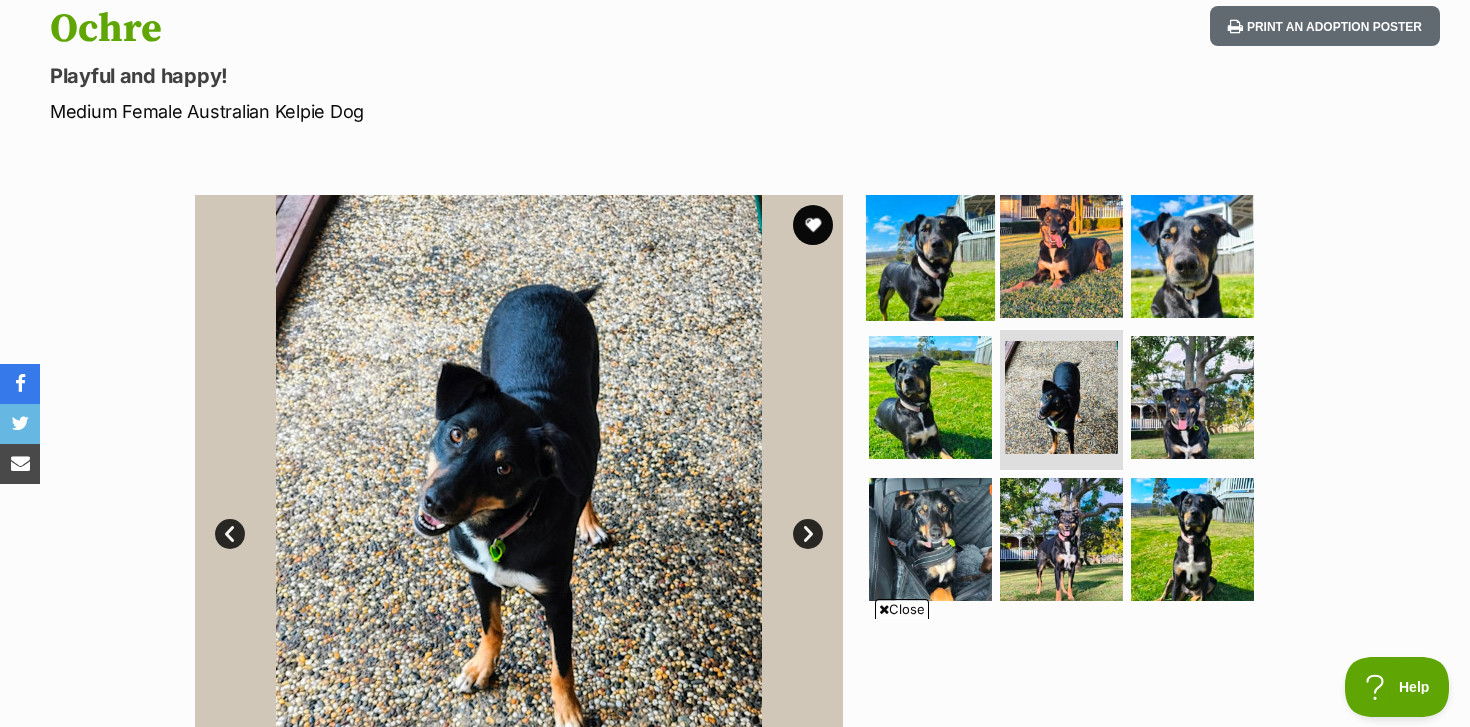 scroll, scrollTop: 236, scrollLeft: 0, axis: vertical 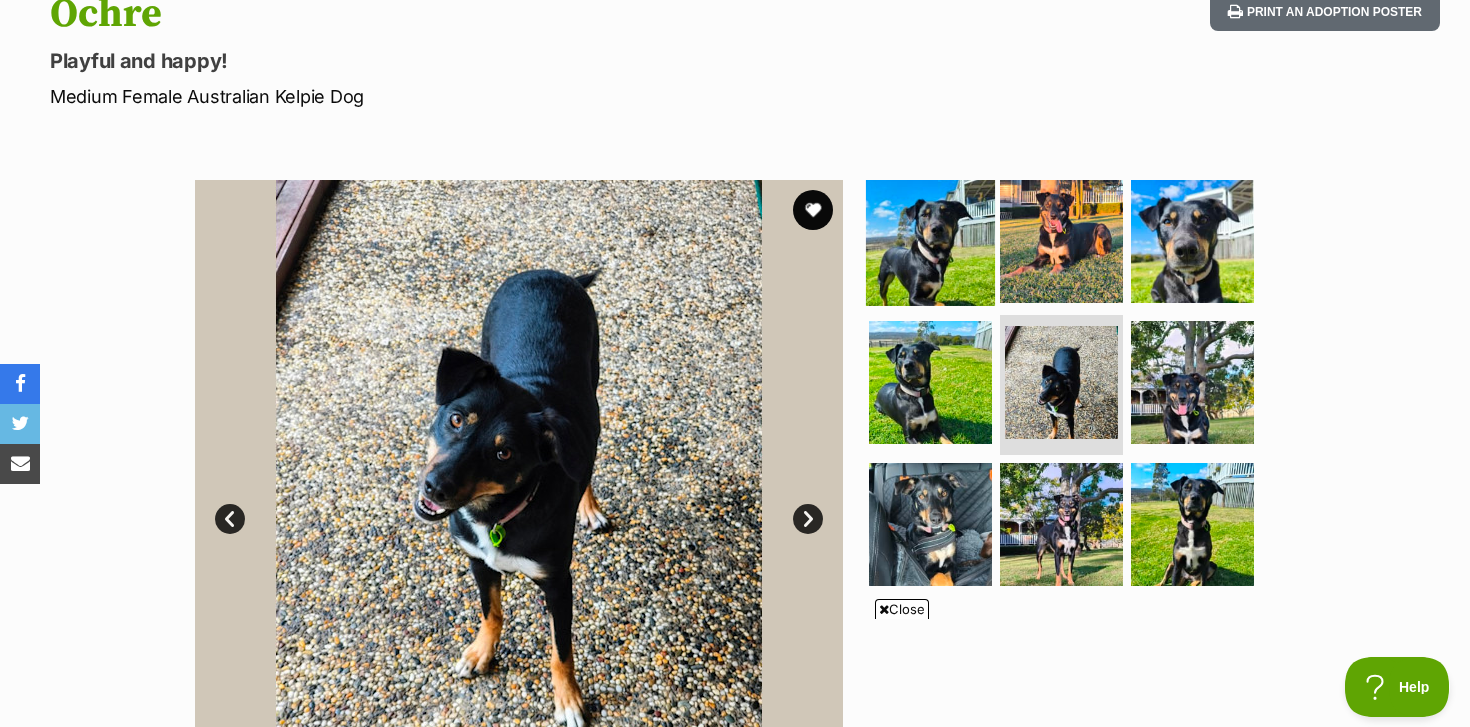 click at bounding box center [930, 240] 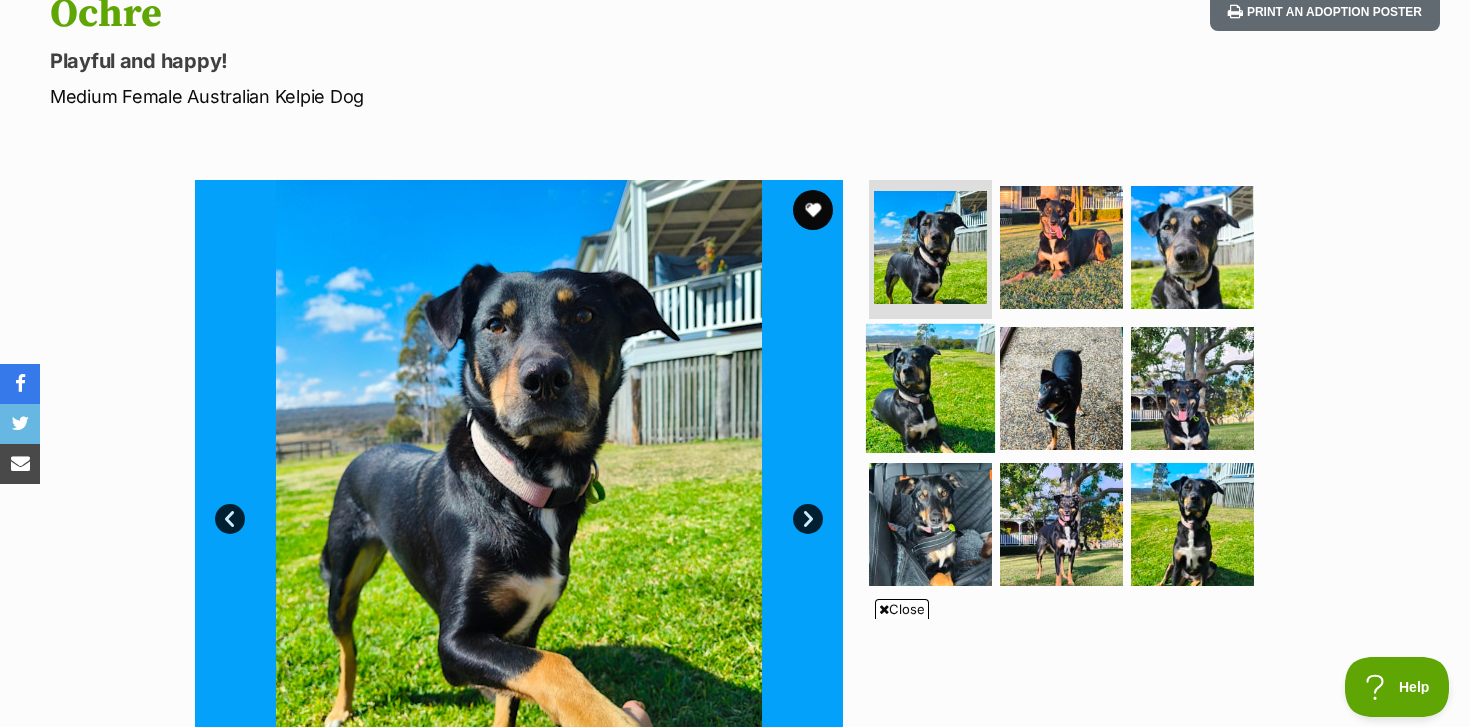 click at bounding box center (930, 388) 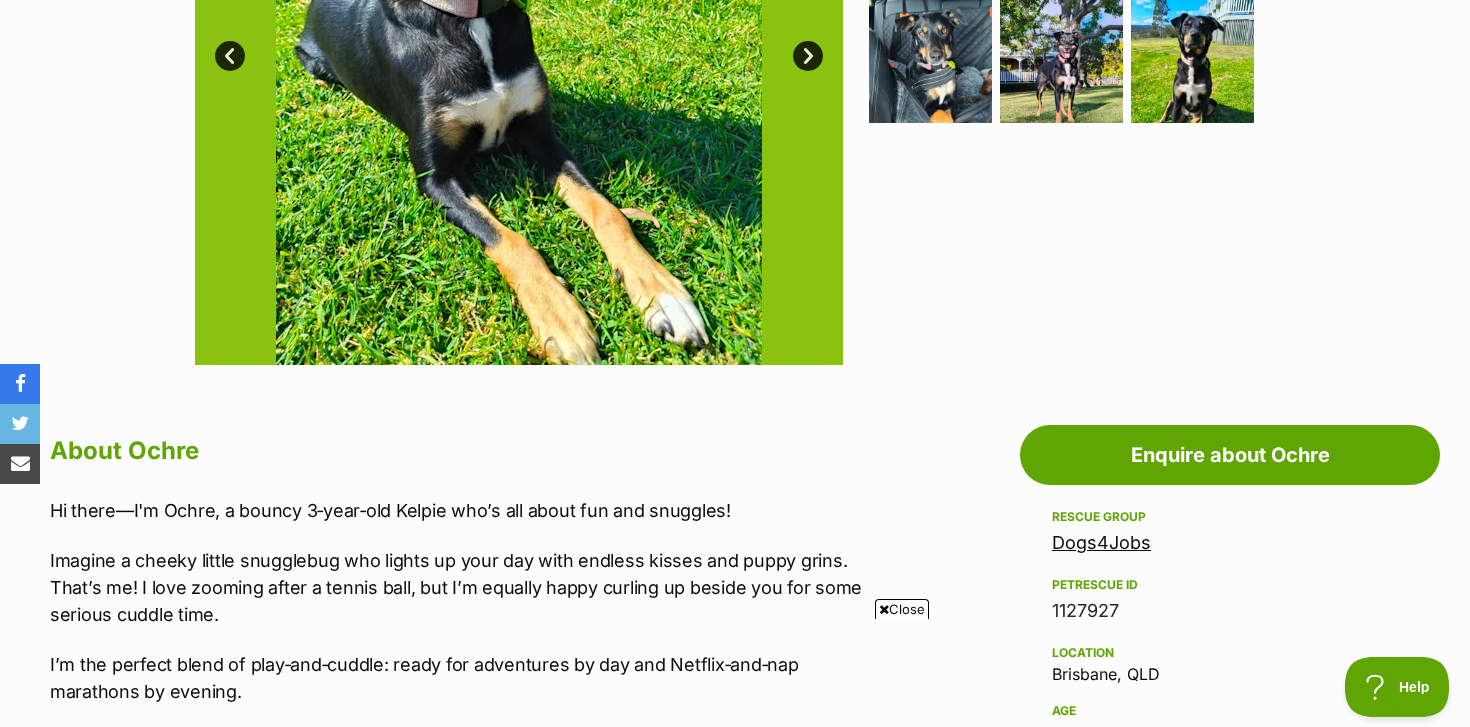 scroll, scrollTop: 886, scrollLeft: 0, axis: vertical 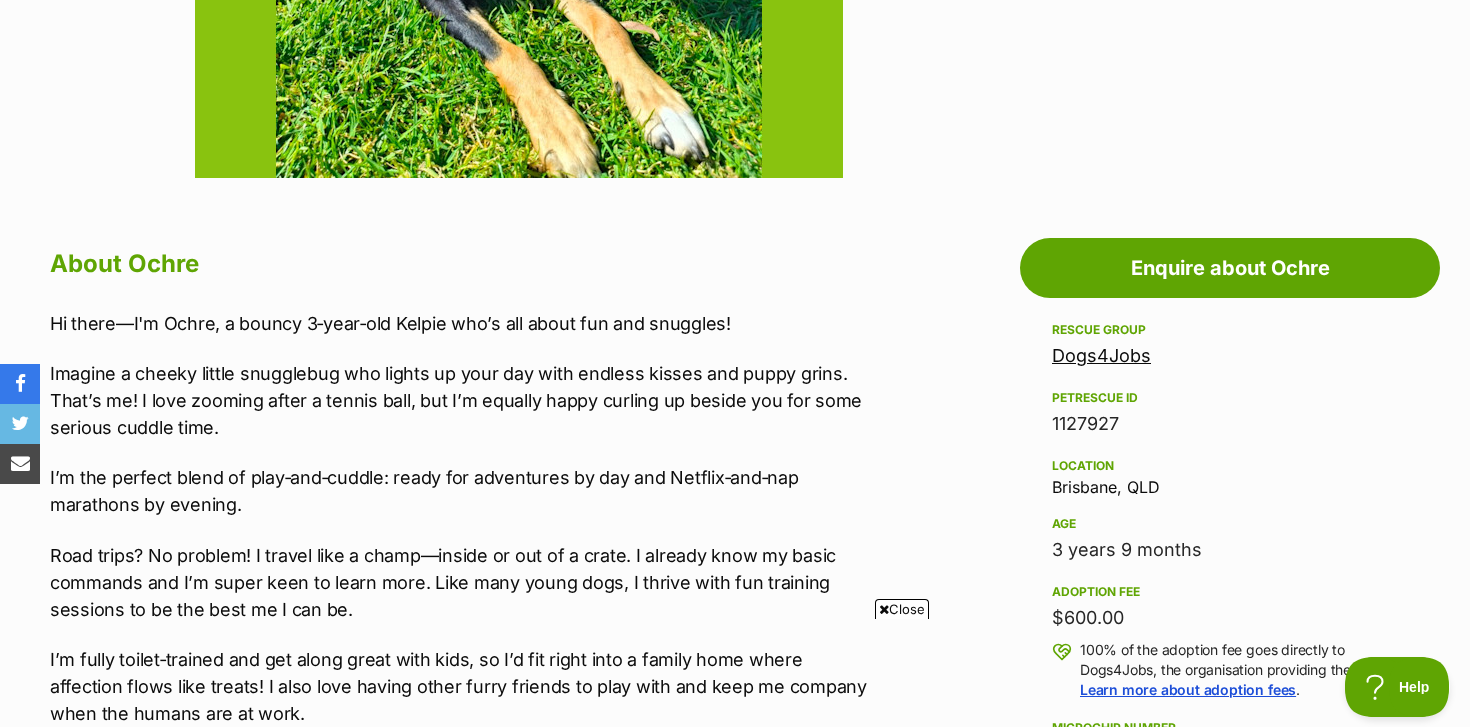 click on "Dogs4Jobs" at bounding box center (1101, 355) 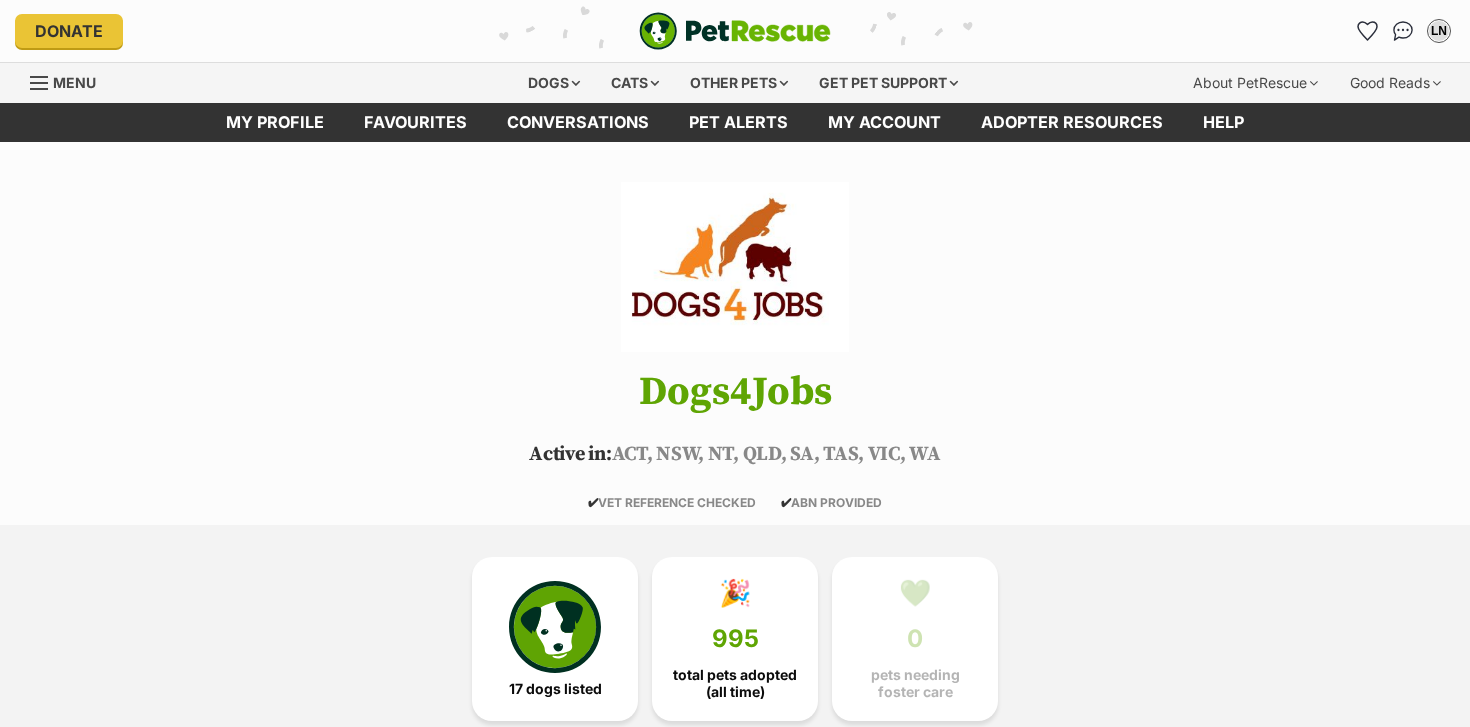 scroll, scrollTop: 0, scrollLeft: 0, axis: both 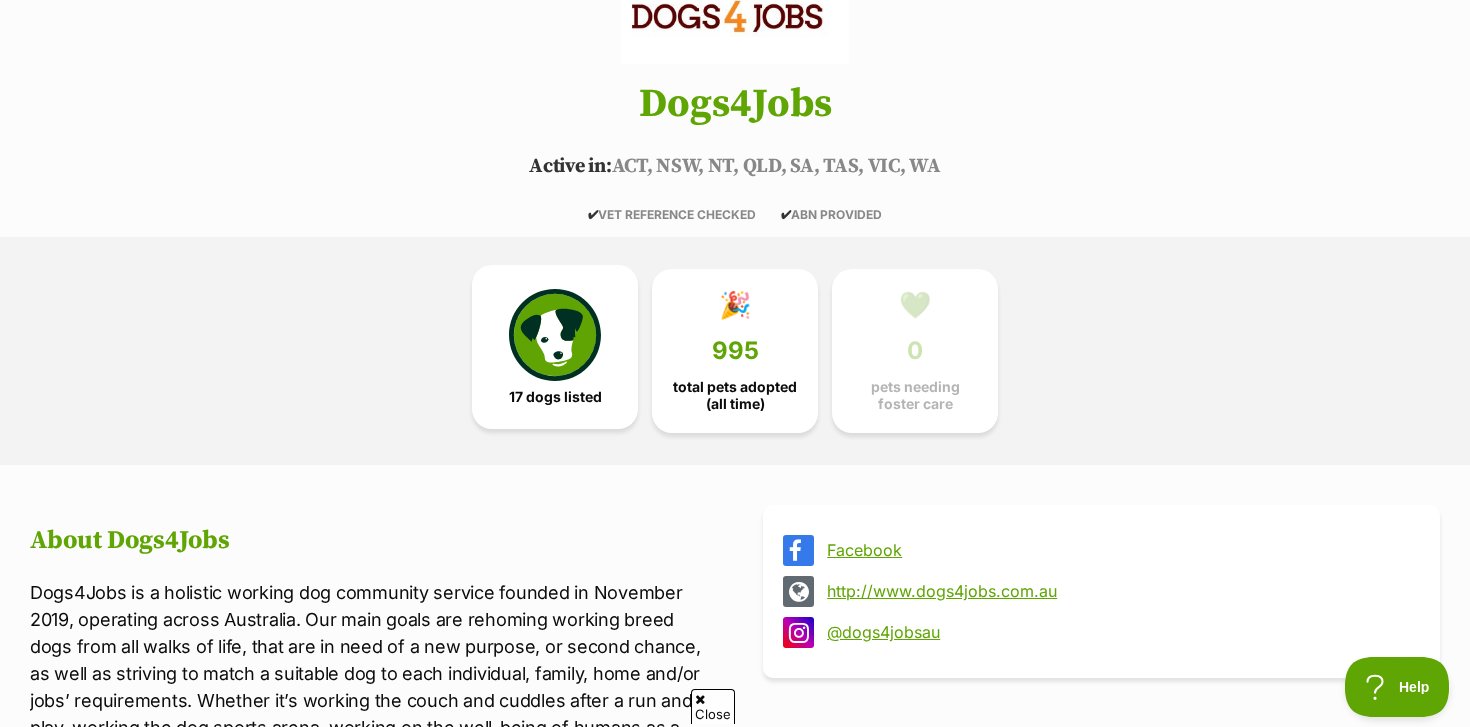 click at bounding box center (555, 335) 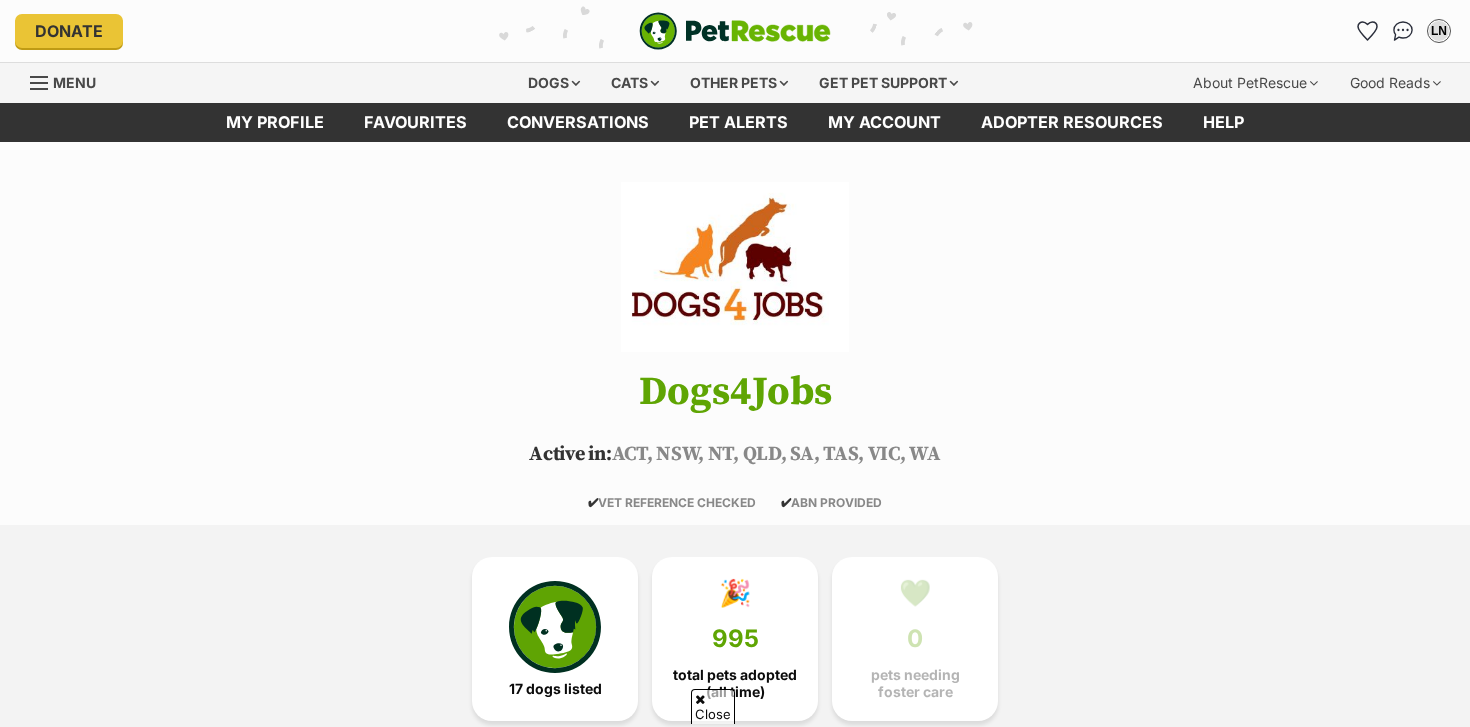scroll, scrollTop: 1269, scrollLeft: 0, axis: vertical 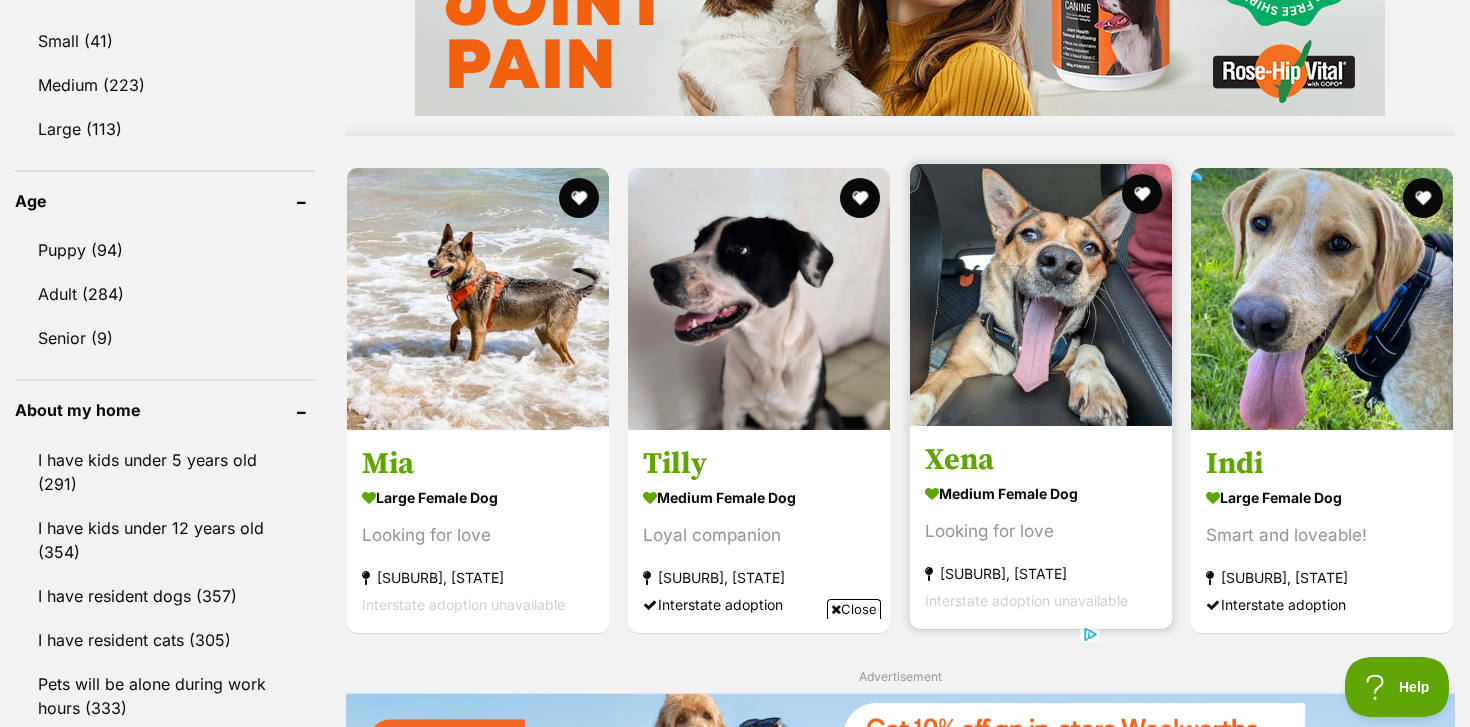 click at bounding box center [1041, 295] 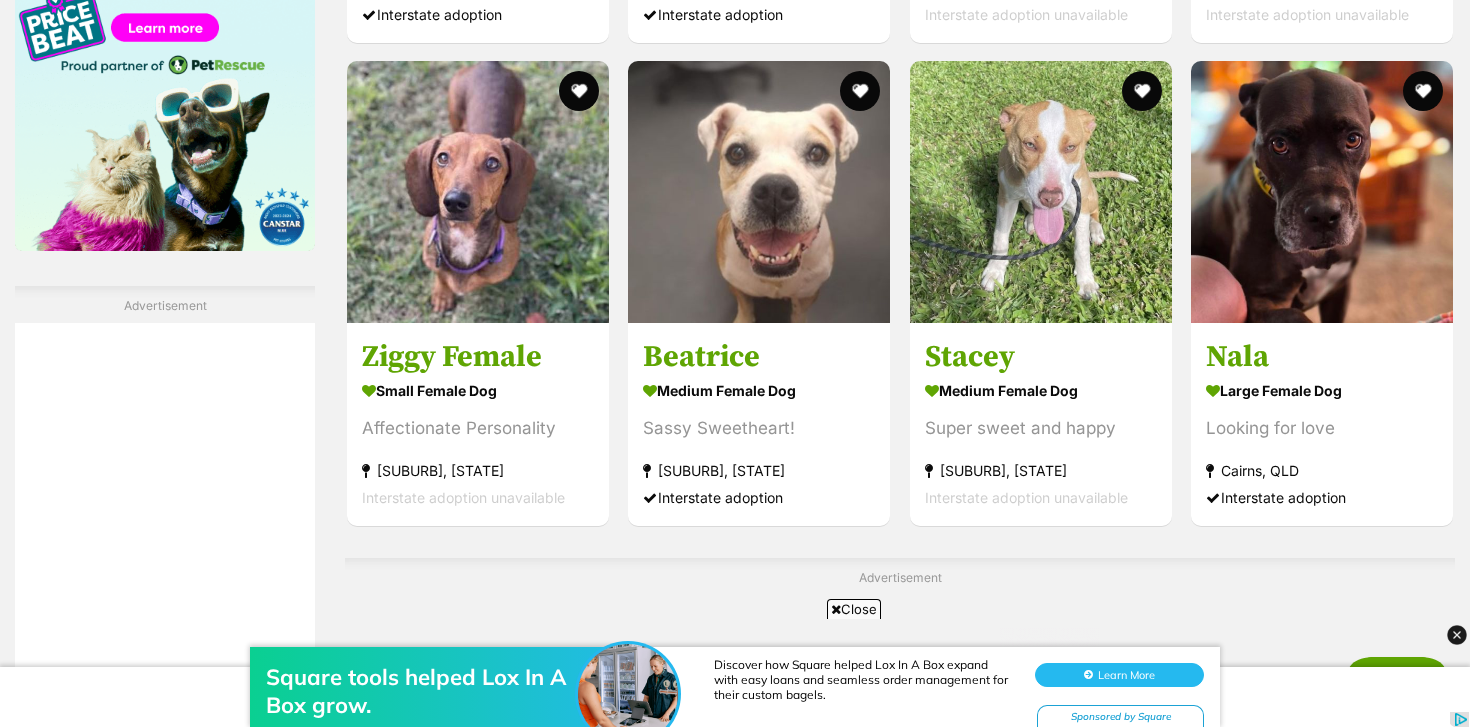scroll, scrollTop: 3209, scrollLeft: 0, axis: vertical 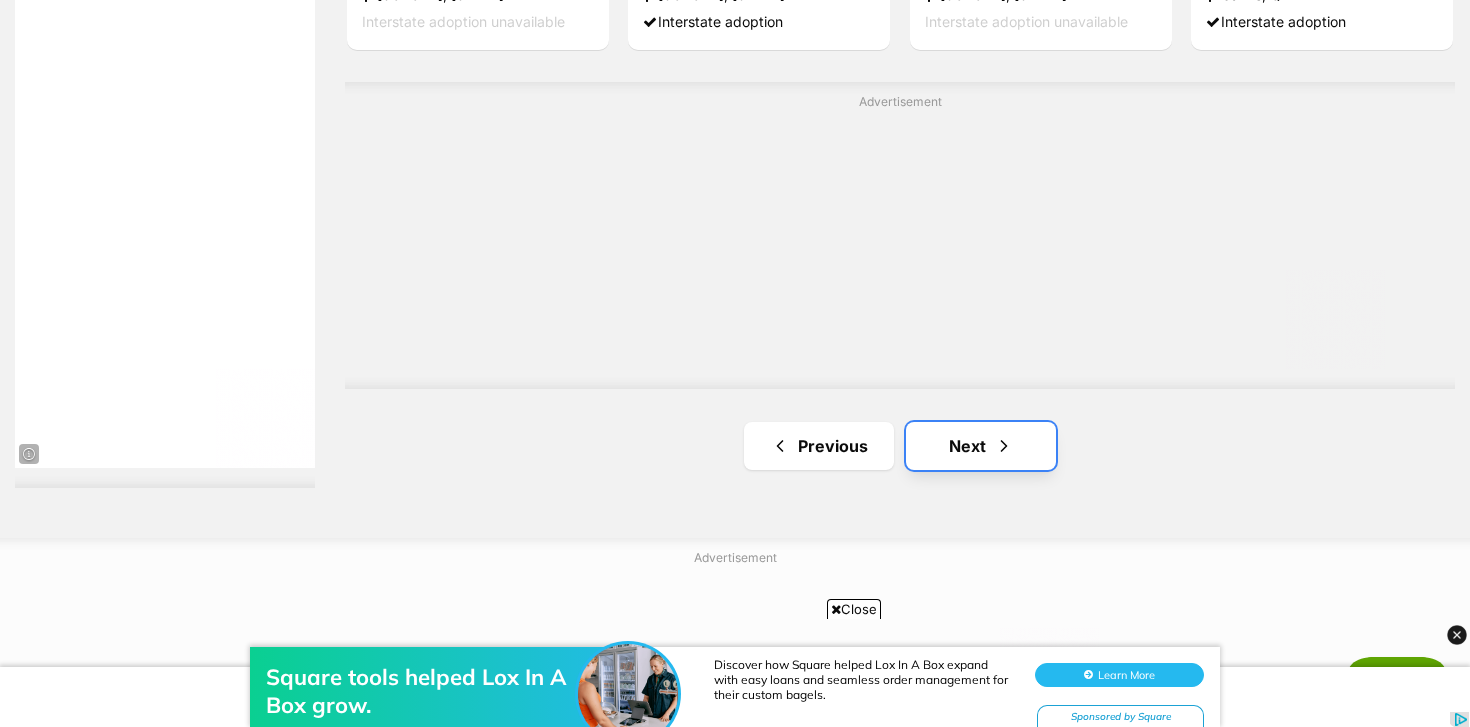 click on "Next" at bounding box center [981, 446] 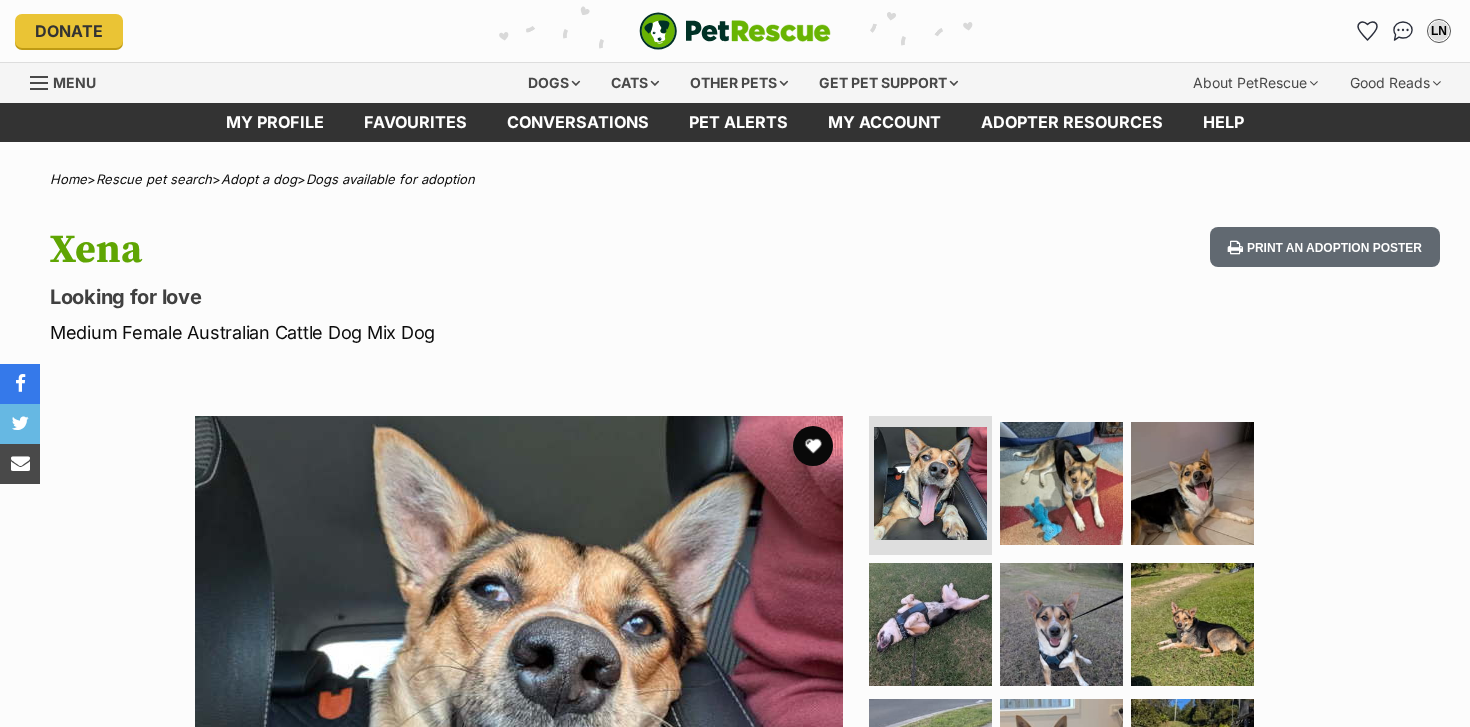 scroll, scrollTop: 0, scrollLeft: 0, axis: both 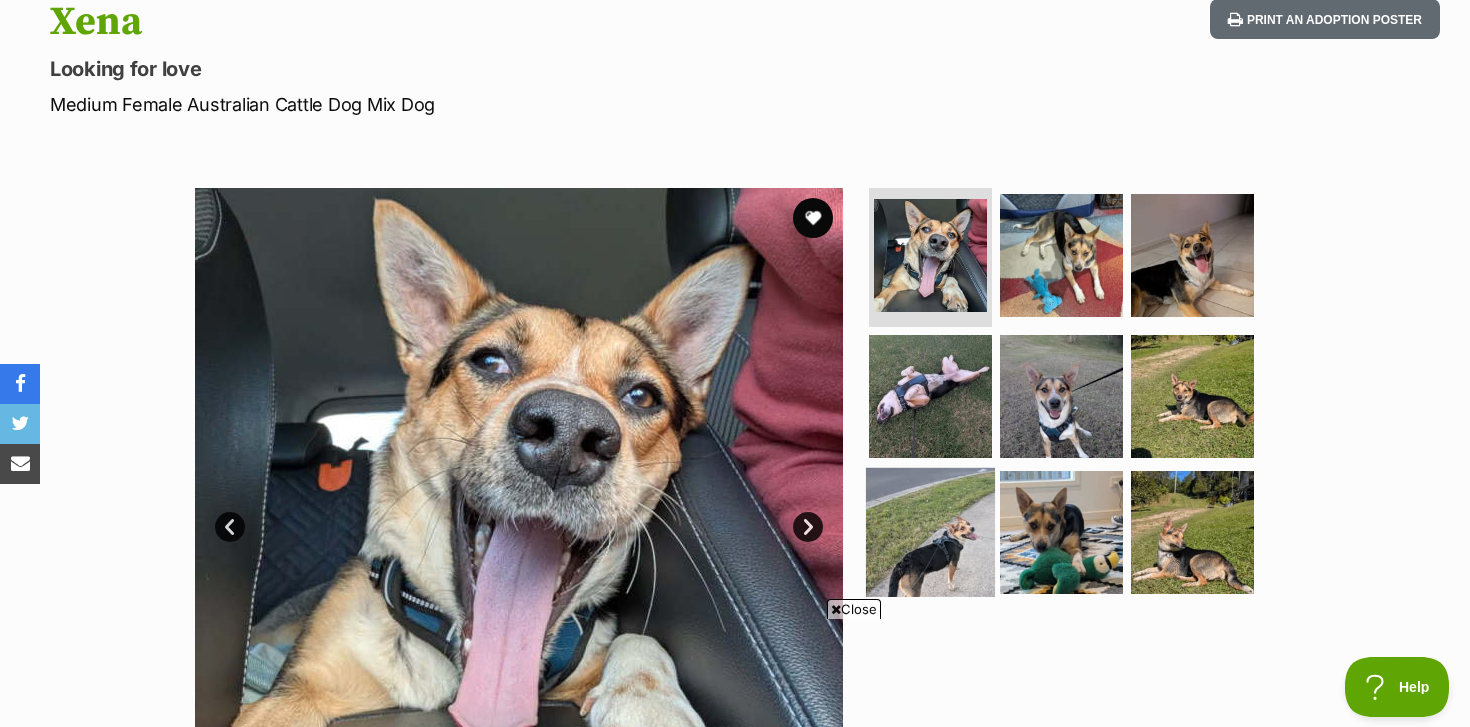click at bounding box center [930, 532] 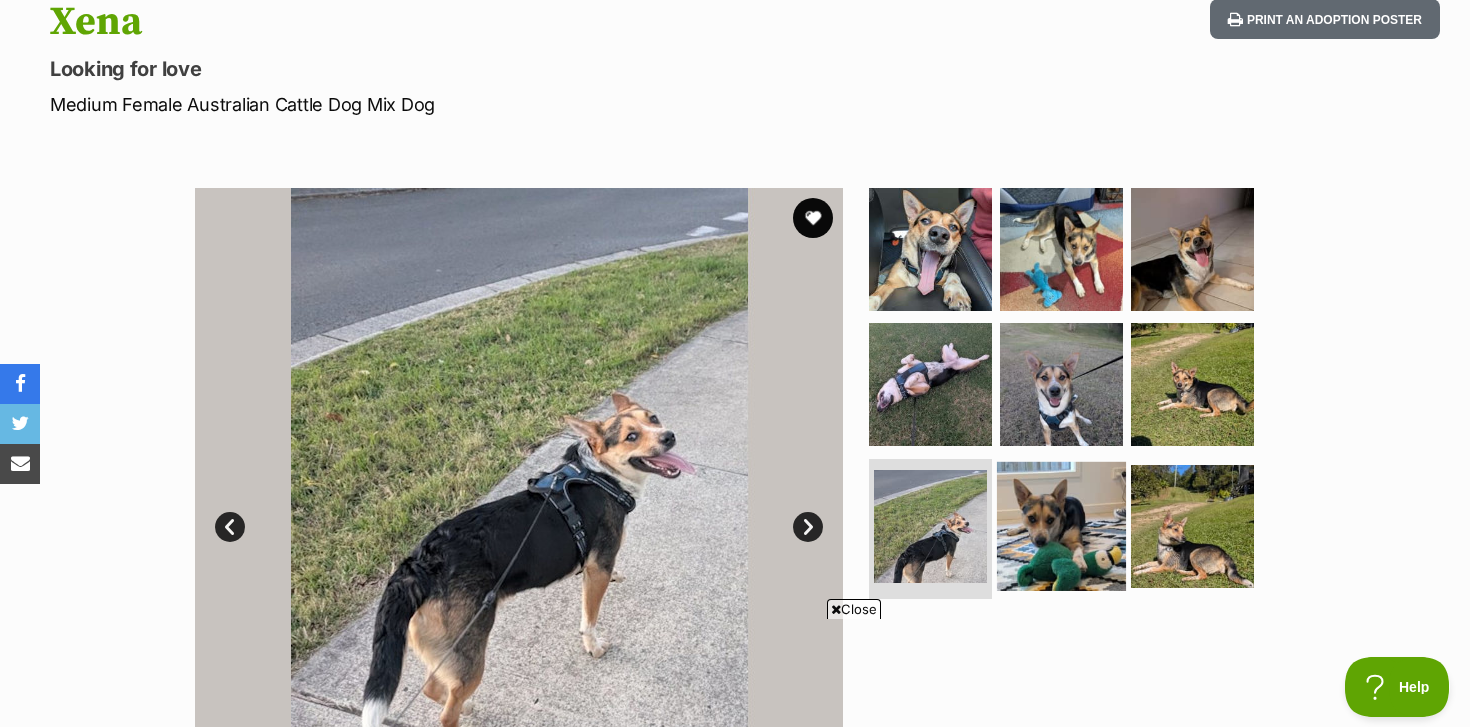 click at bounding box center [1061, 526] 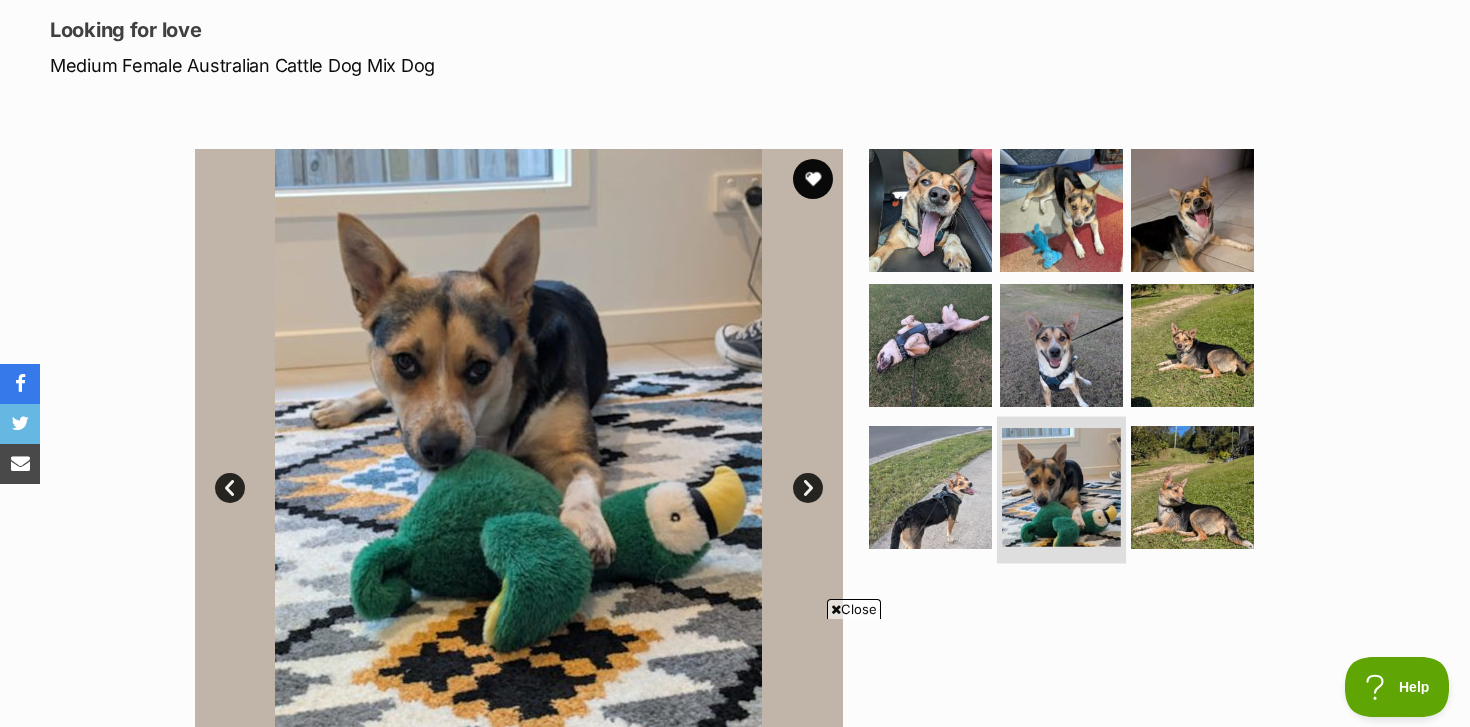 scroll, scrollTop: 280, scrollLeft: 0, axis: vertical 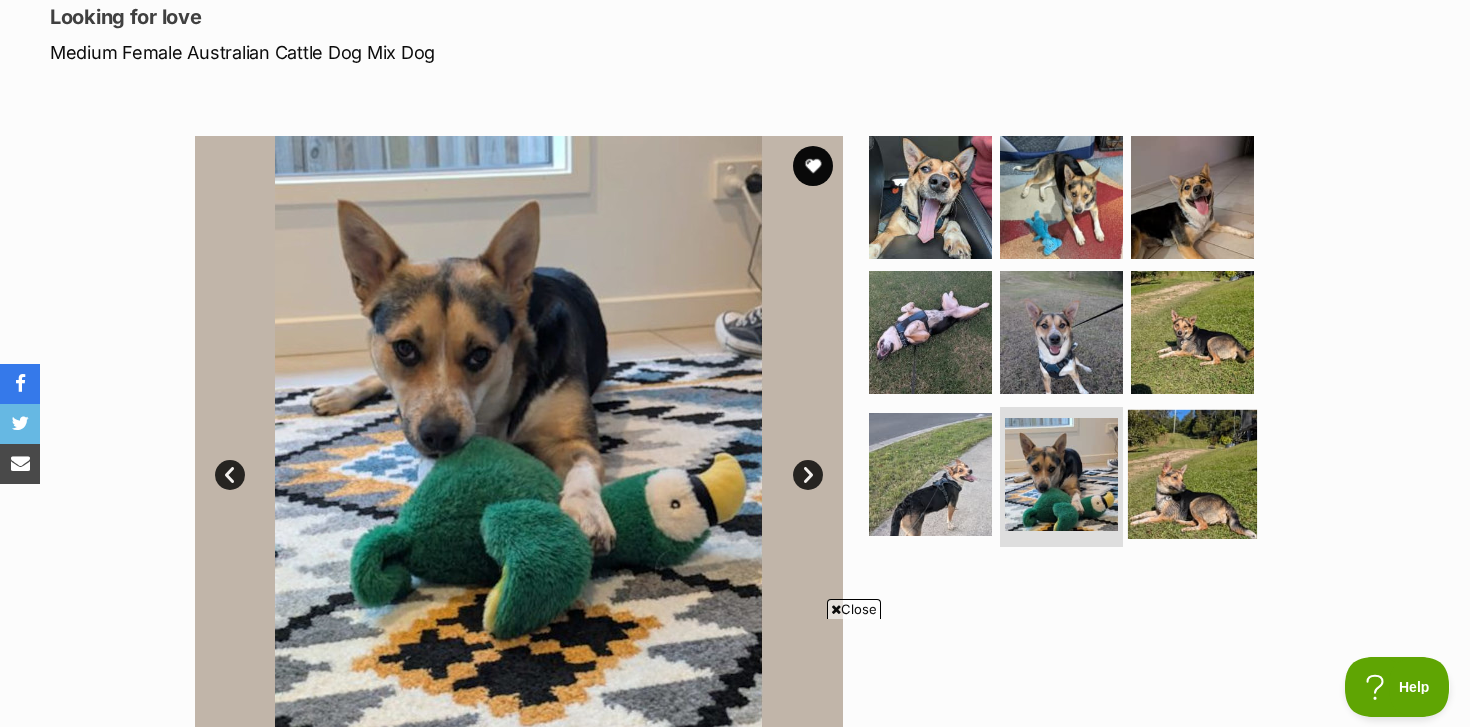 click at bounding box center [1192, 474] 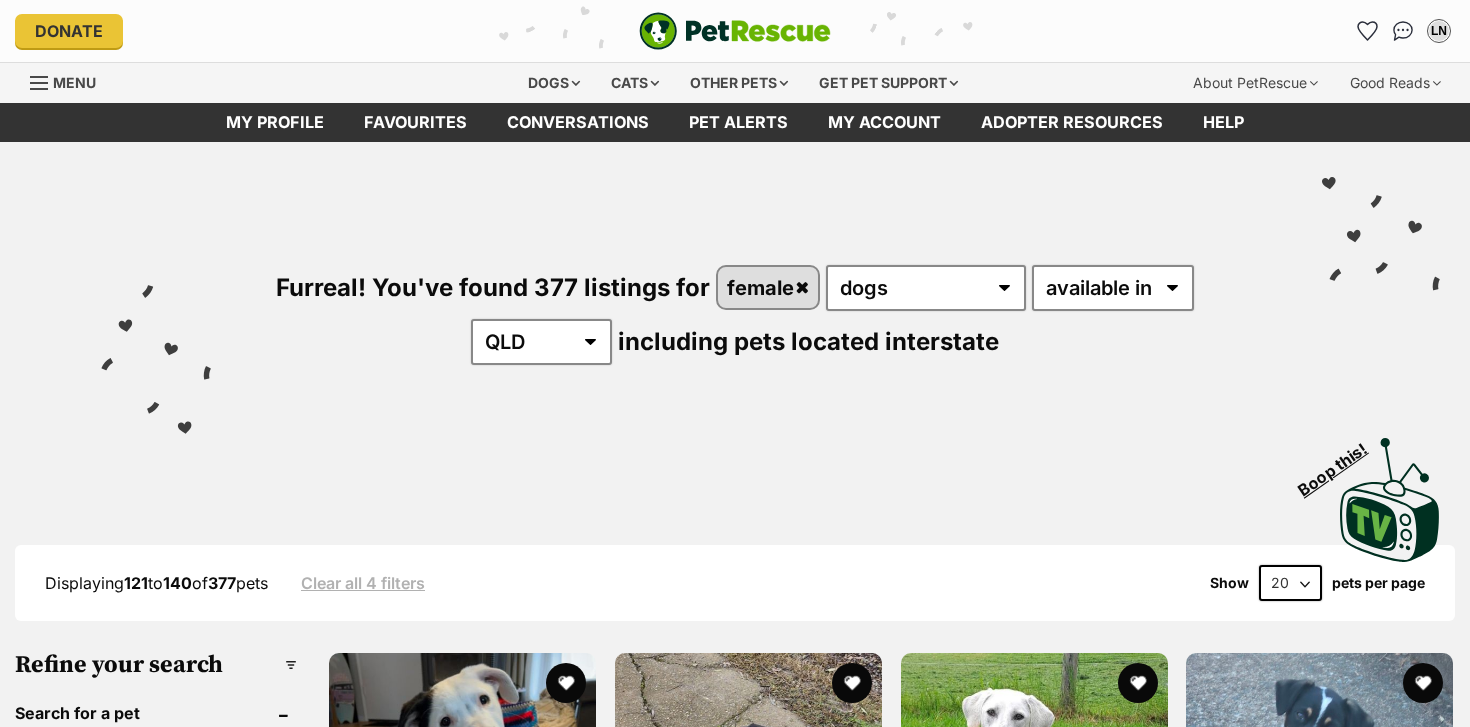 scroll, scrollTop: 0, scrollLeft: 0, axis: both 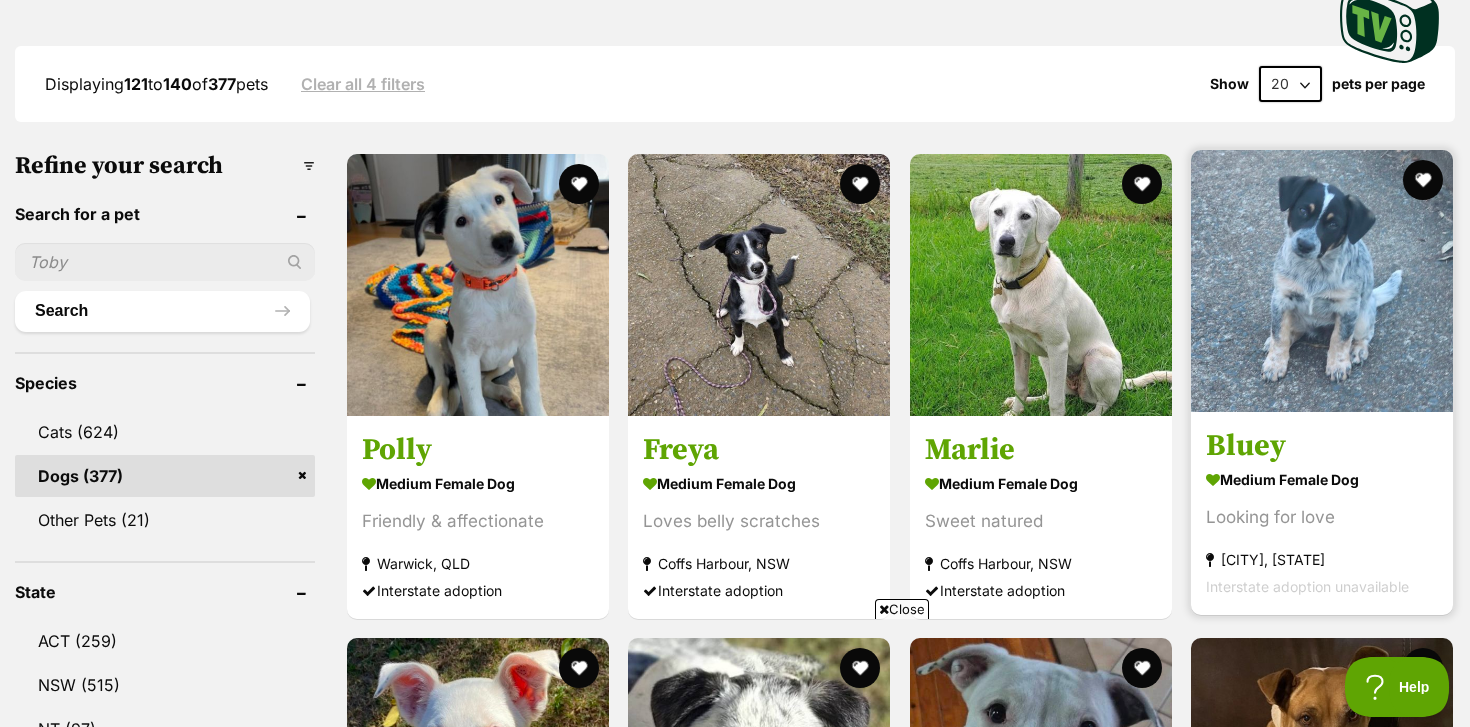 click at bounding box center (1322, 281) 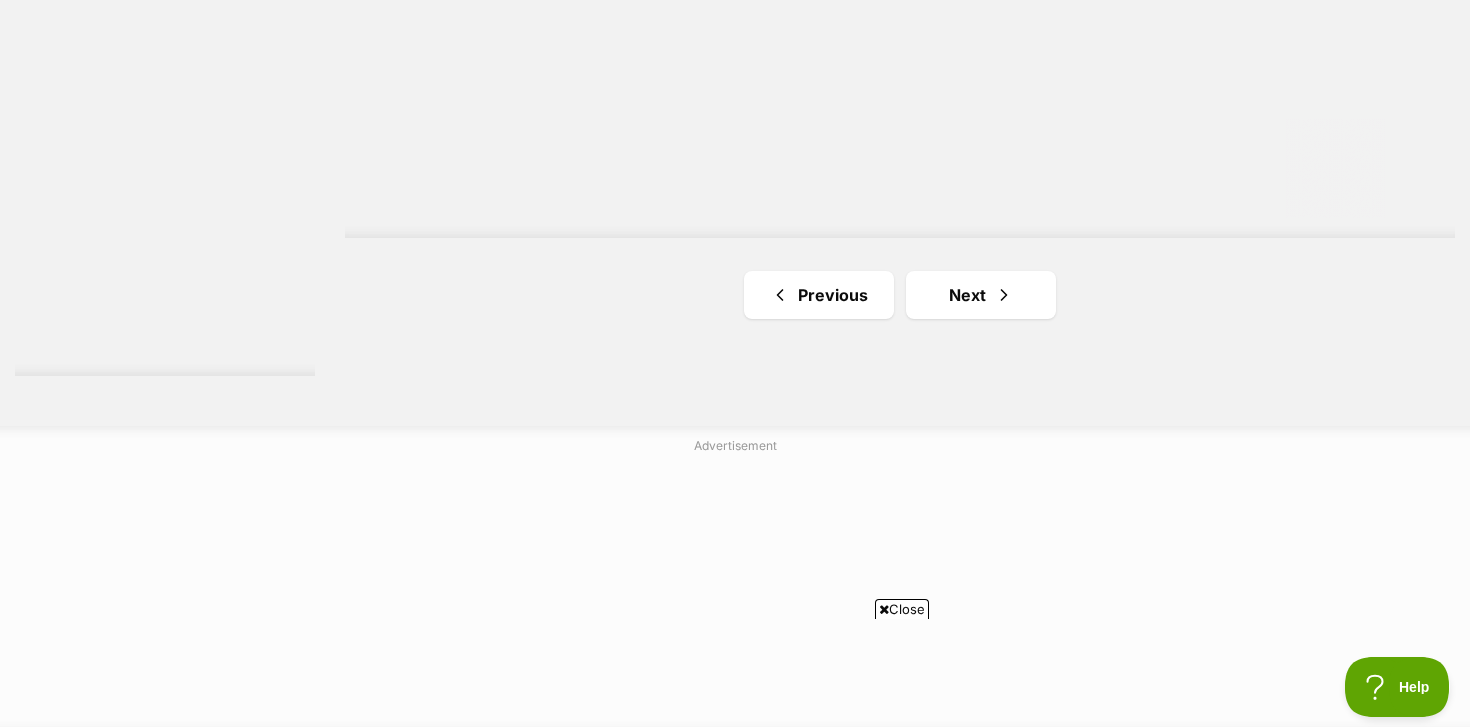 scroll, scrollTop: 3720, scrollLeft: 0, axis: vertical 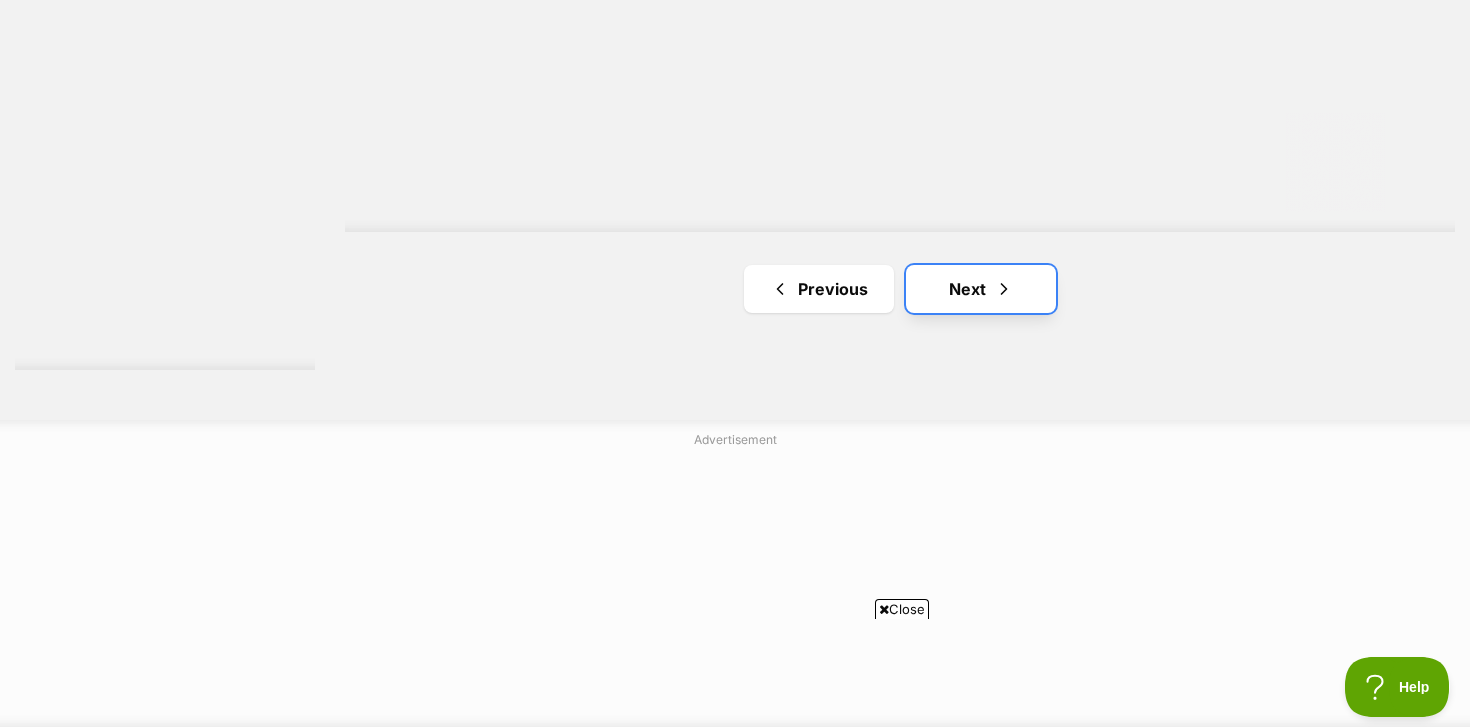 click on "Next" at bounding box center (981, 289) 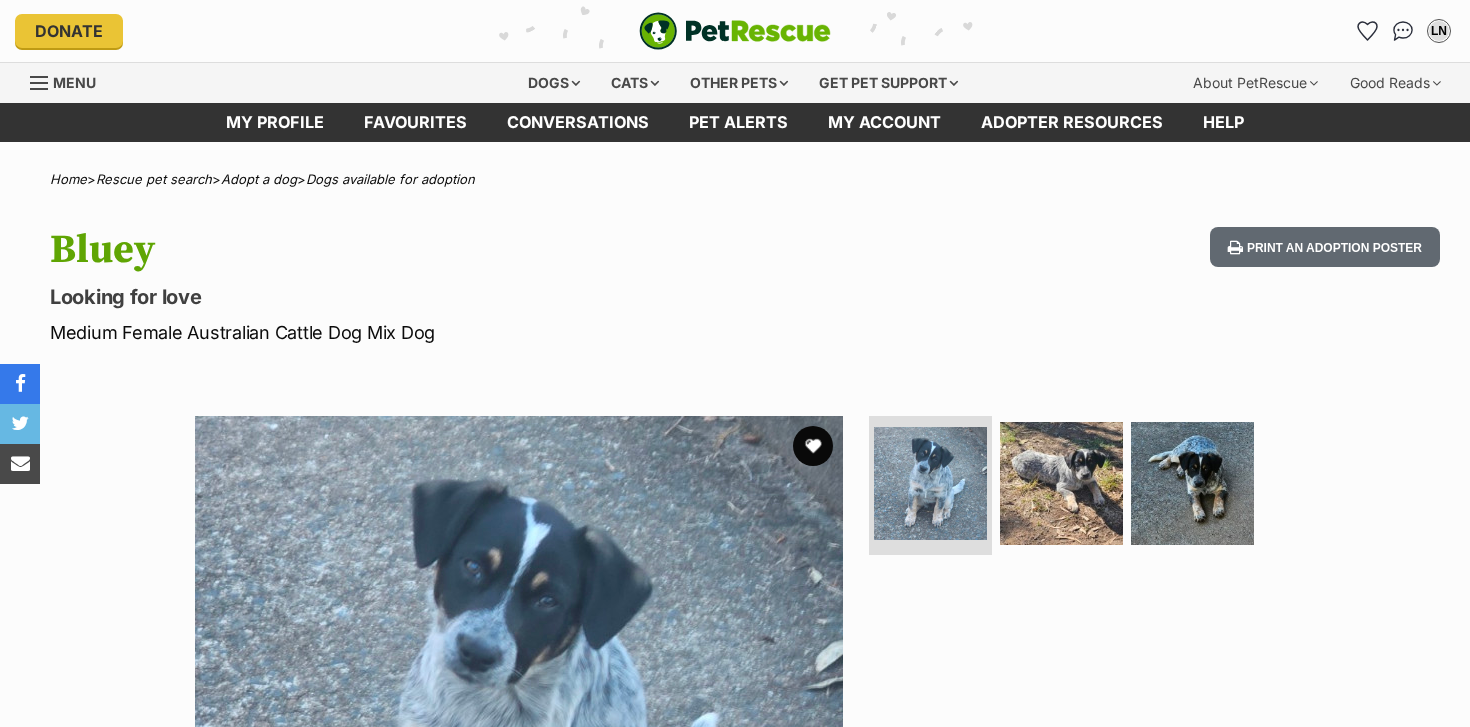 scroll, scrollTop: 0, scrollLeft: 0, axis: both 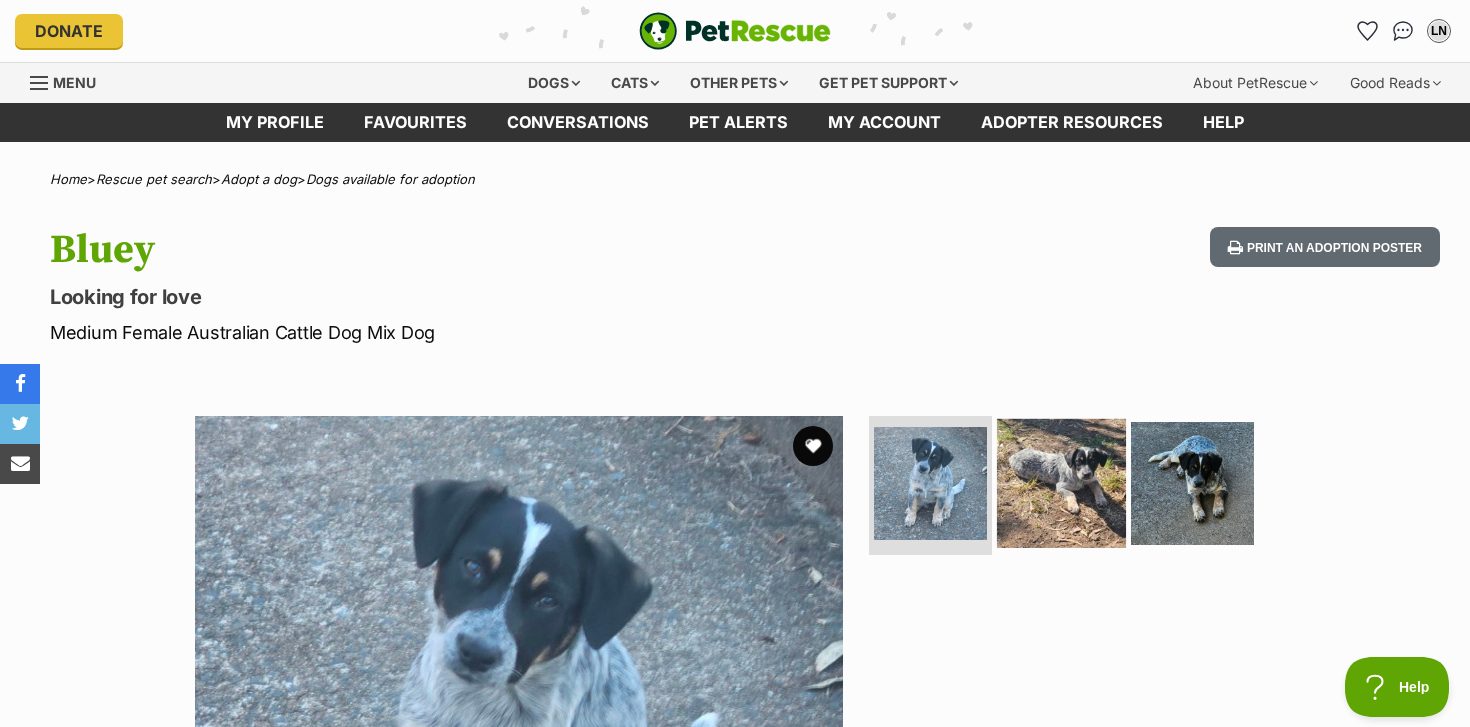 click at bounding box center (1061, 482) 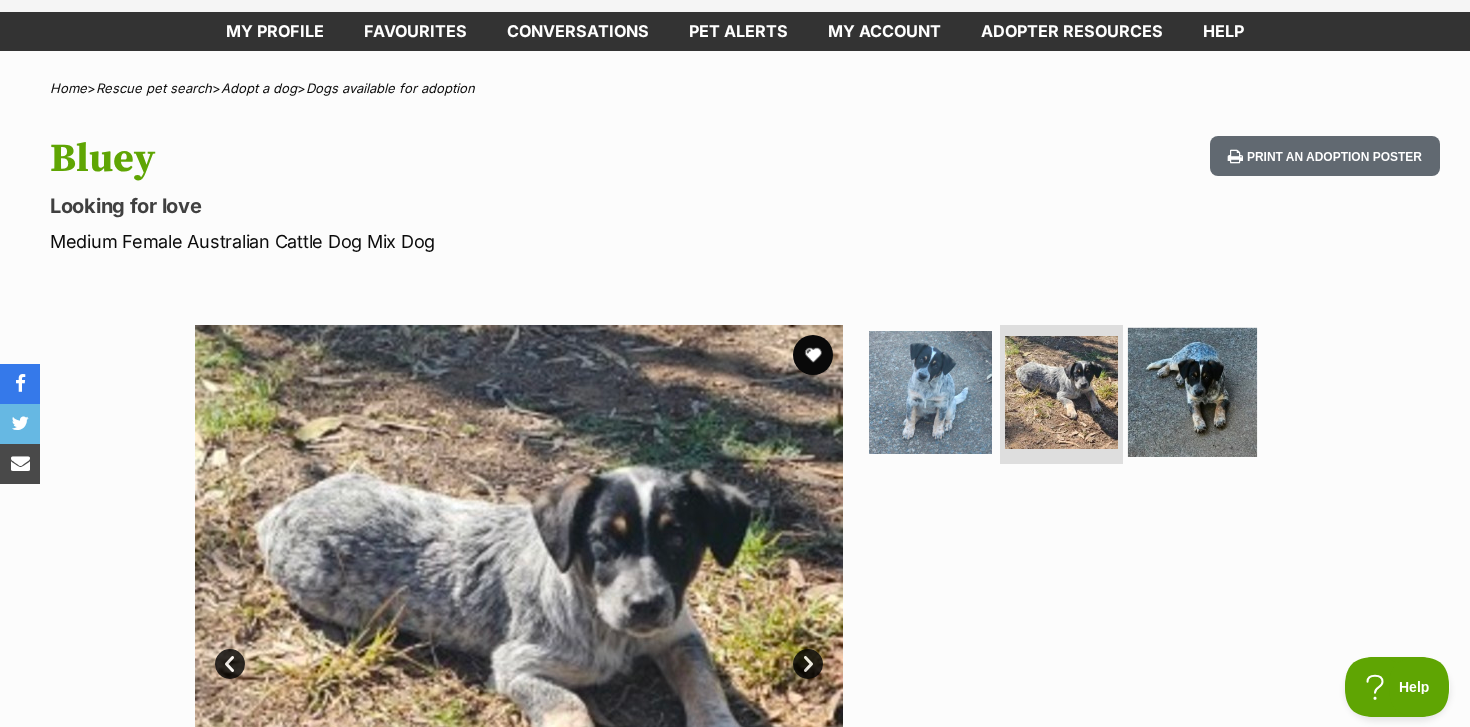 scroll, scrollTop: 215, scrollLeft: 0, axis: vertical 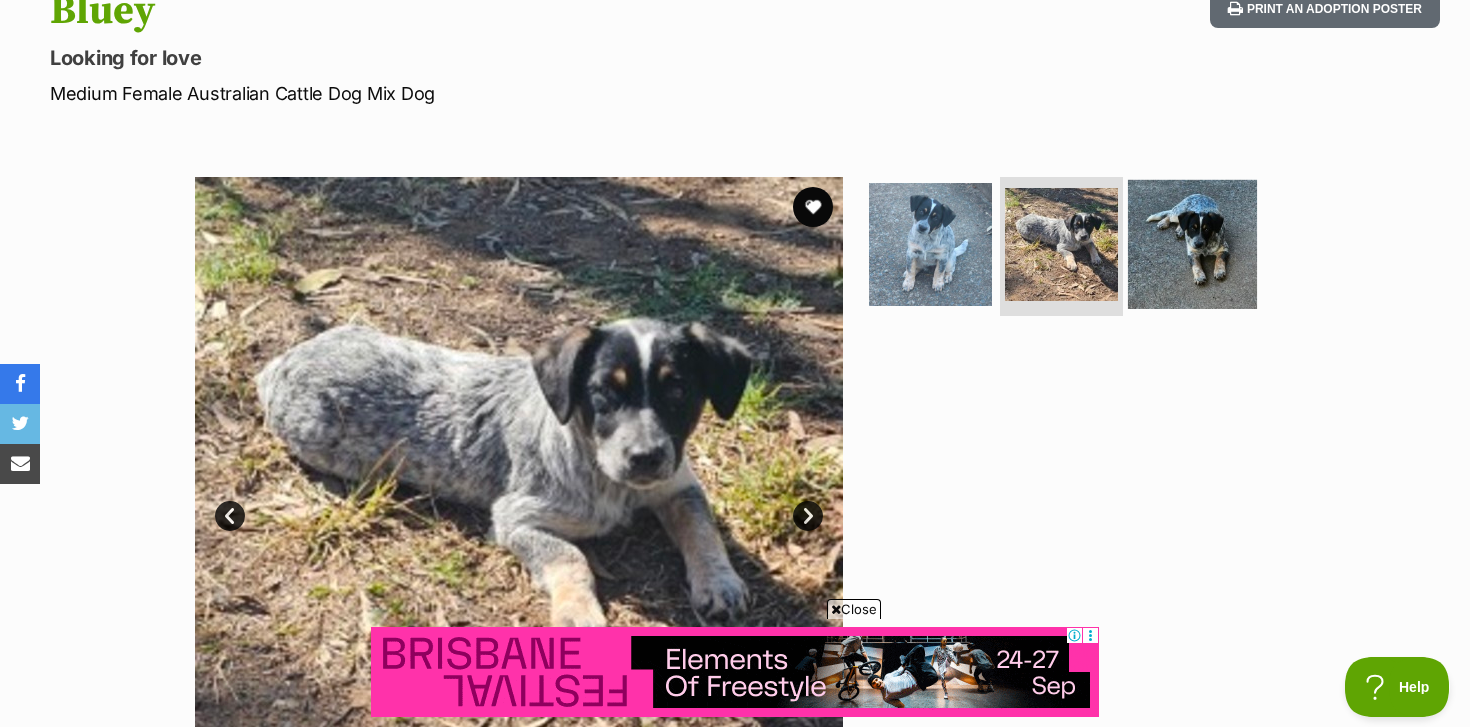 click at bounding box center [1192, 243] 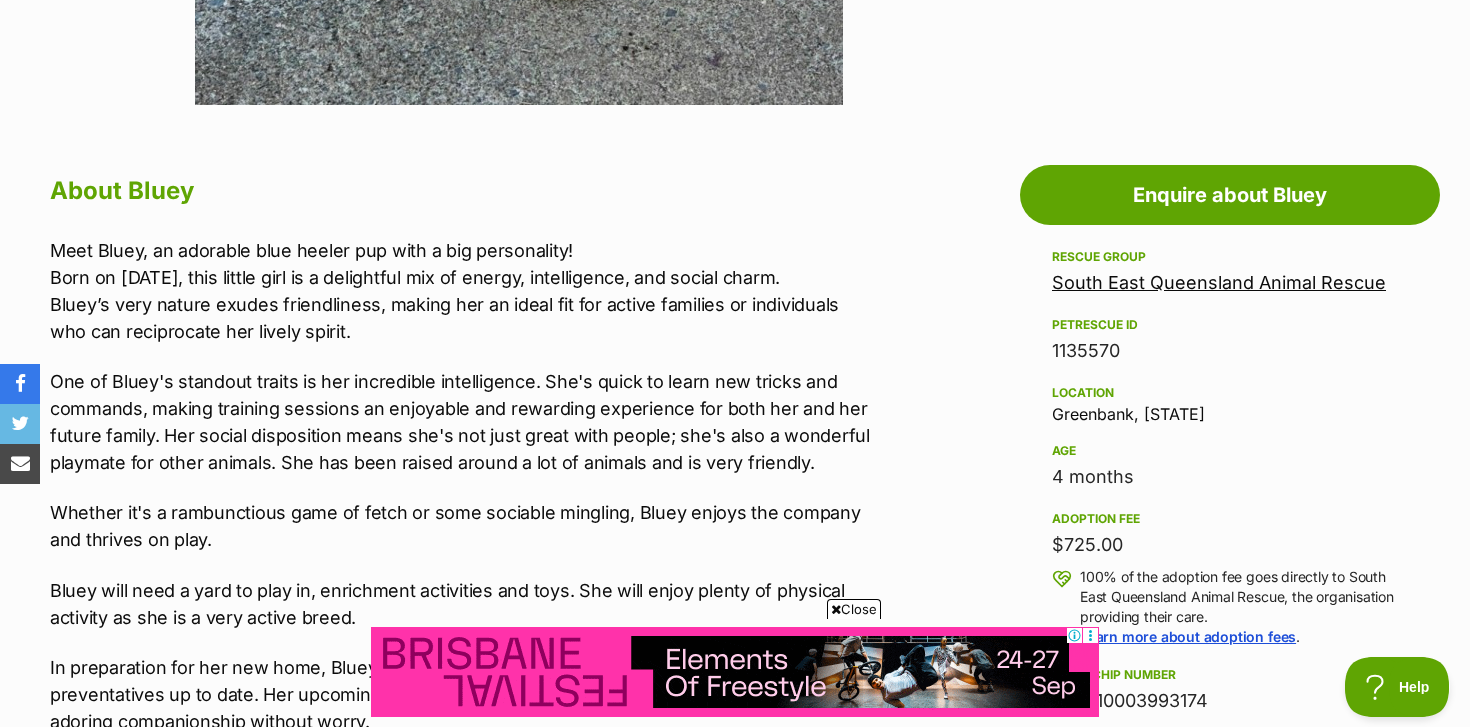 scroll, scrollTop: 0, scrollLeft: 0, axis: both 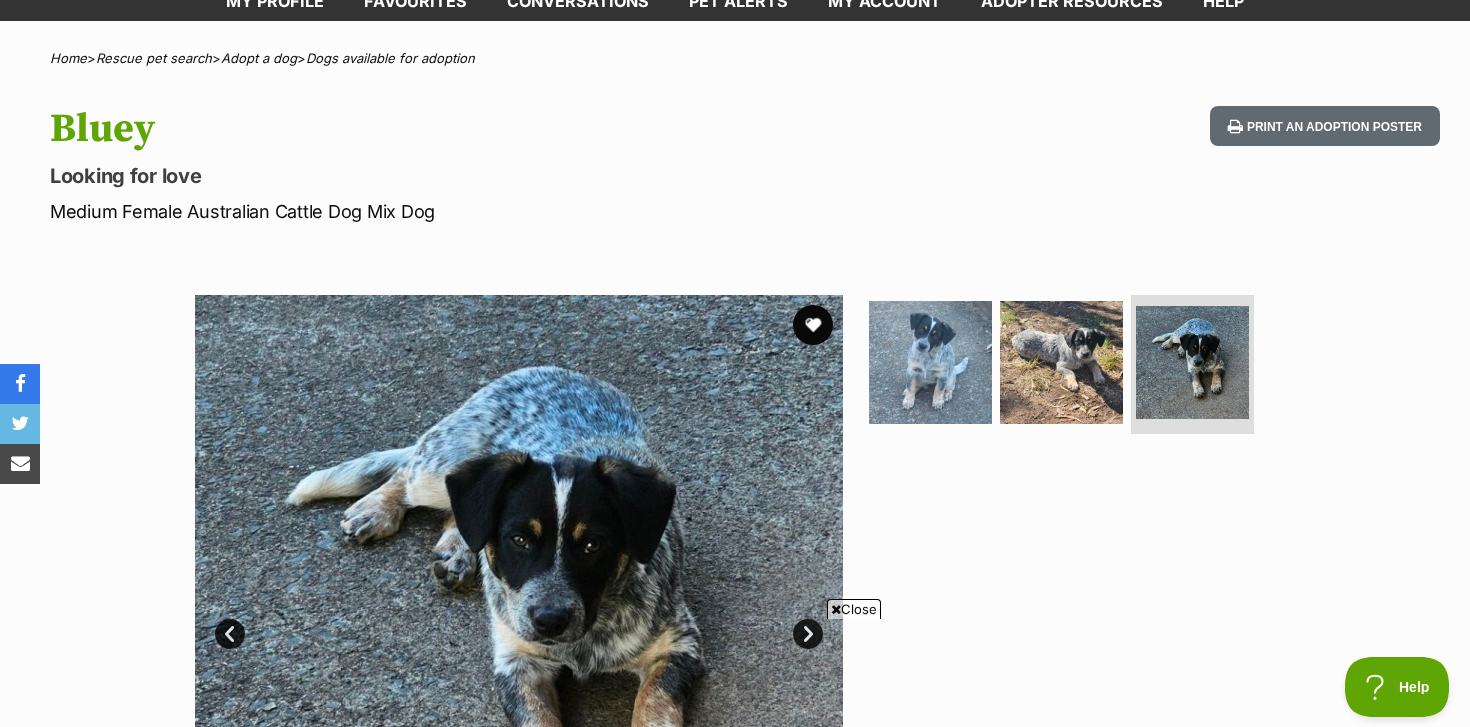 click on "Home
>
Rescue pet search
>
Adopt a dog
>
Dogs available for adoption
Bluey
Looking for love
Medium Female Australian Cattle Dog Mix Dog
Print an adoption poster
Available
3
of 3 images
3
of 3 images
3
of 3 images
Next Prev 1 2 3
Advertisement
Adoption information
I've been adopted!
This pet is no longer available
On Hold
Enquire about Bluey
Find available pets like this!
Rescue group
South East Queensland Animal Rescue
PetRescue ID
1135570
Location
Greenbank, QLD
Age
4 months
Adoption fee
$725.00
100% of the adoption fee goes directly to South East Queensland Animal Rescue, the organisation providing their care.
Learn more about adoption fees .
Microchip number
956010003993174" at bounding box center (735, 1562) 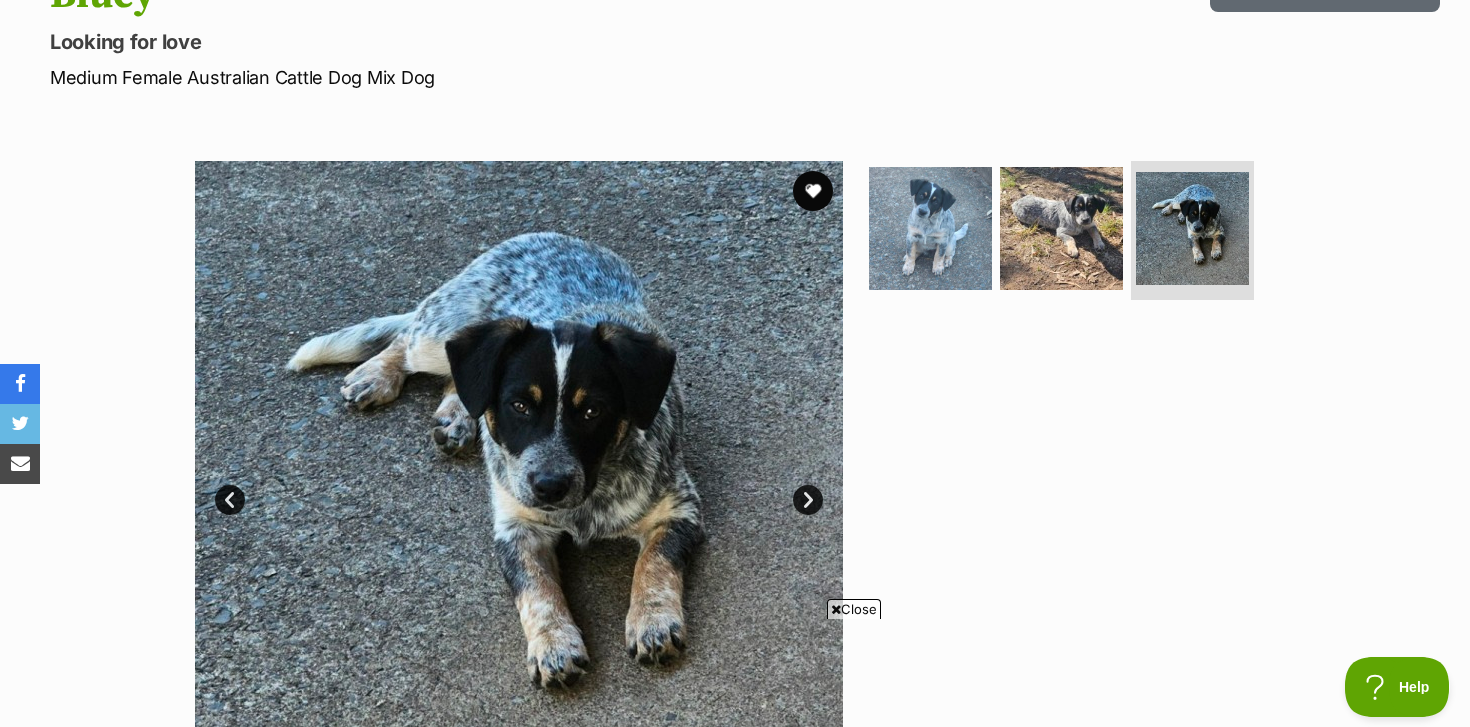 scroll, scrollTop: 256, scrollLeft: 0, axis: vertical 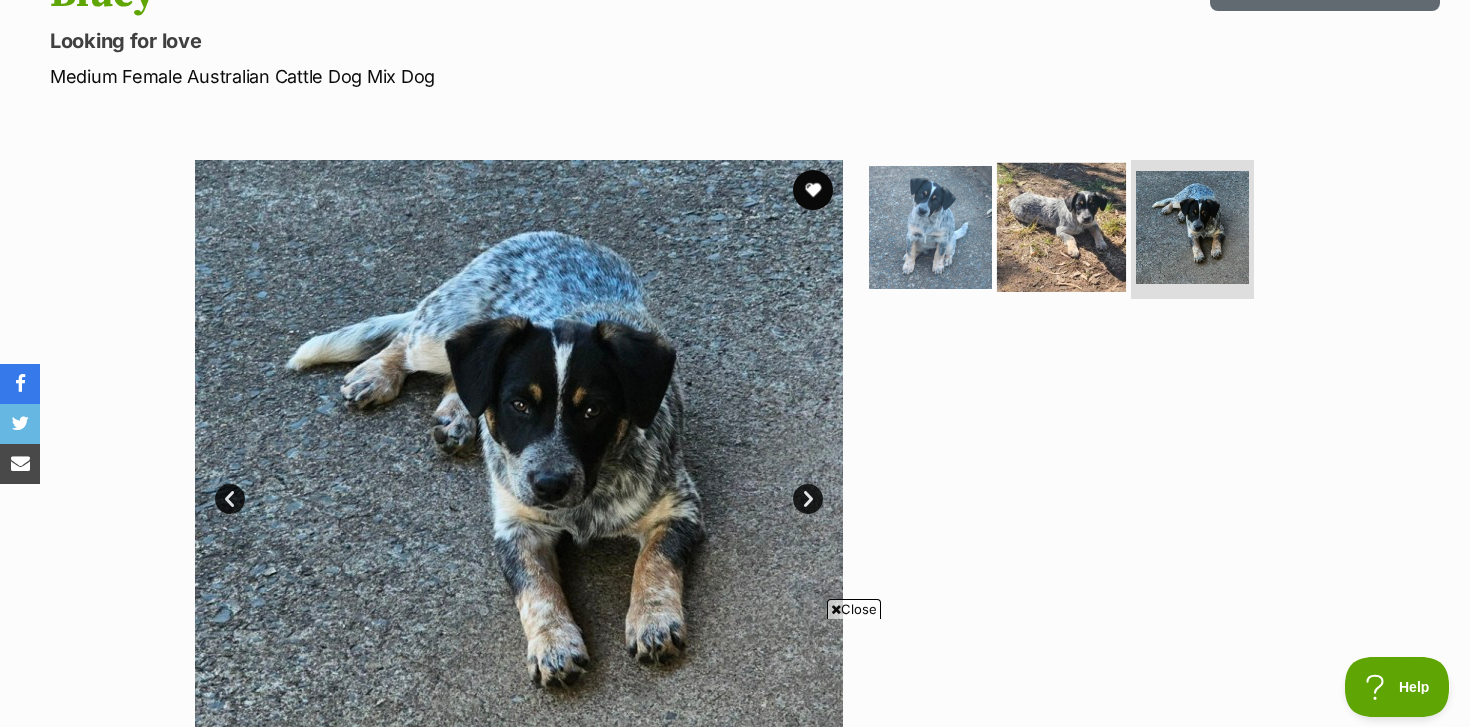 click at bounding box center (1061, 226) 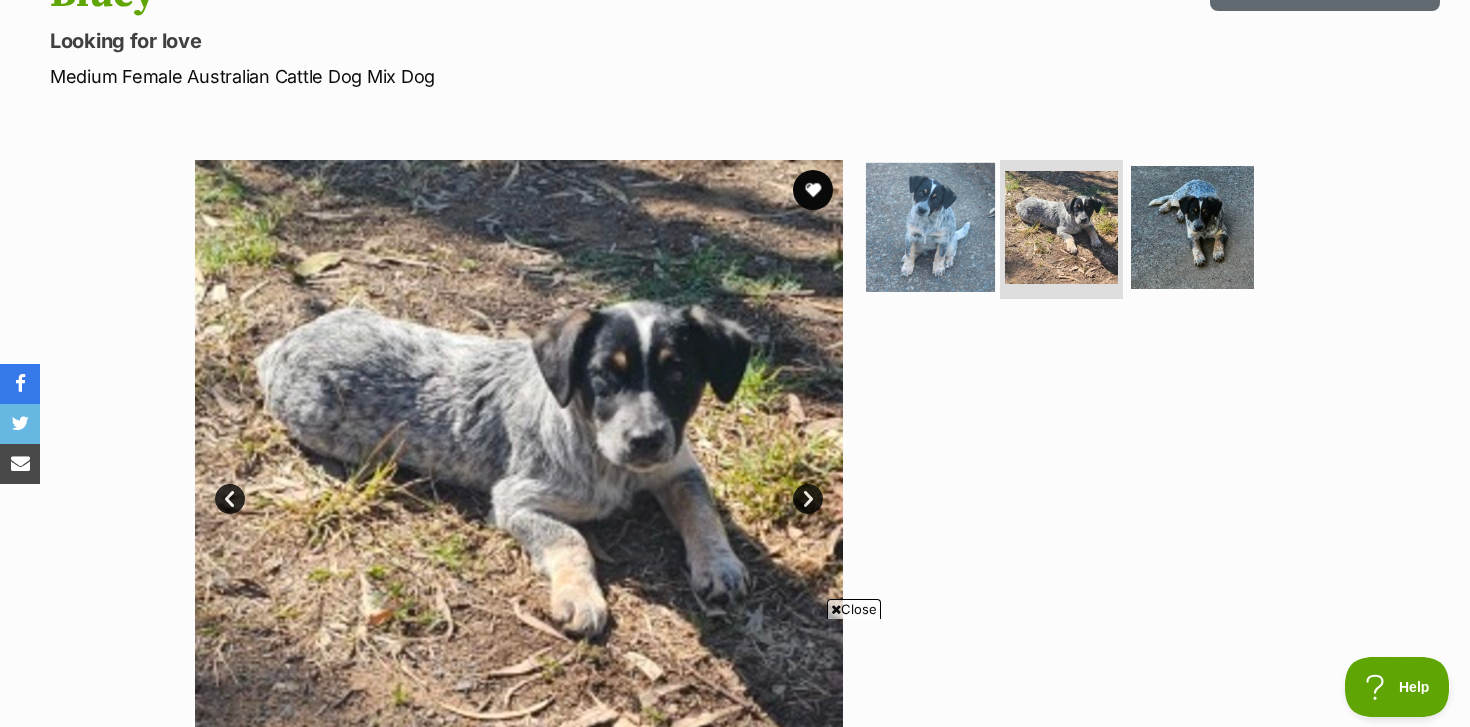 click at bounding box center (930, 226) 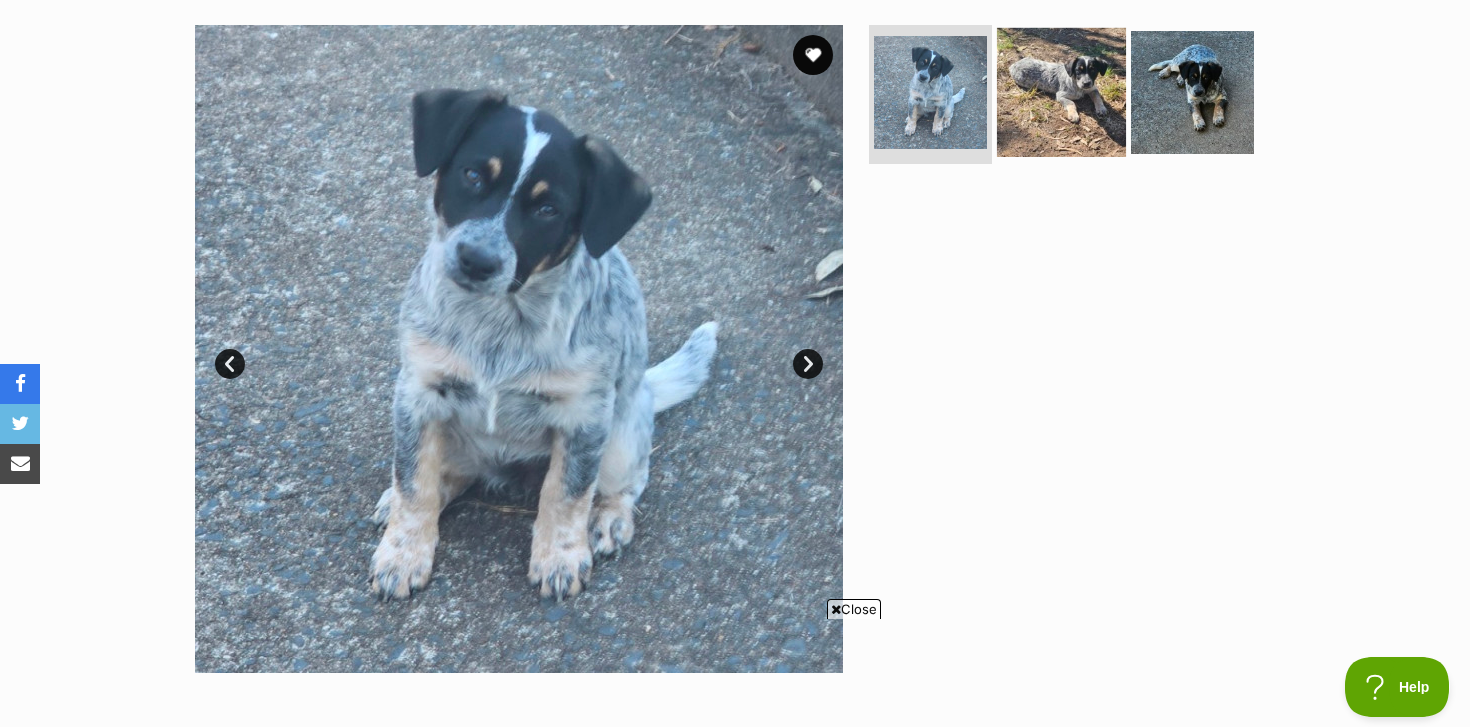 scroll, scrollTop: 389, scrollLeft: 0, axis: vertical 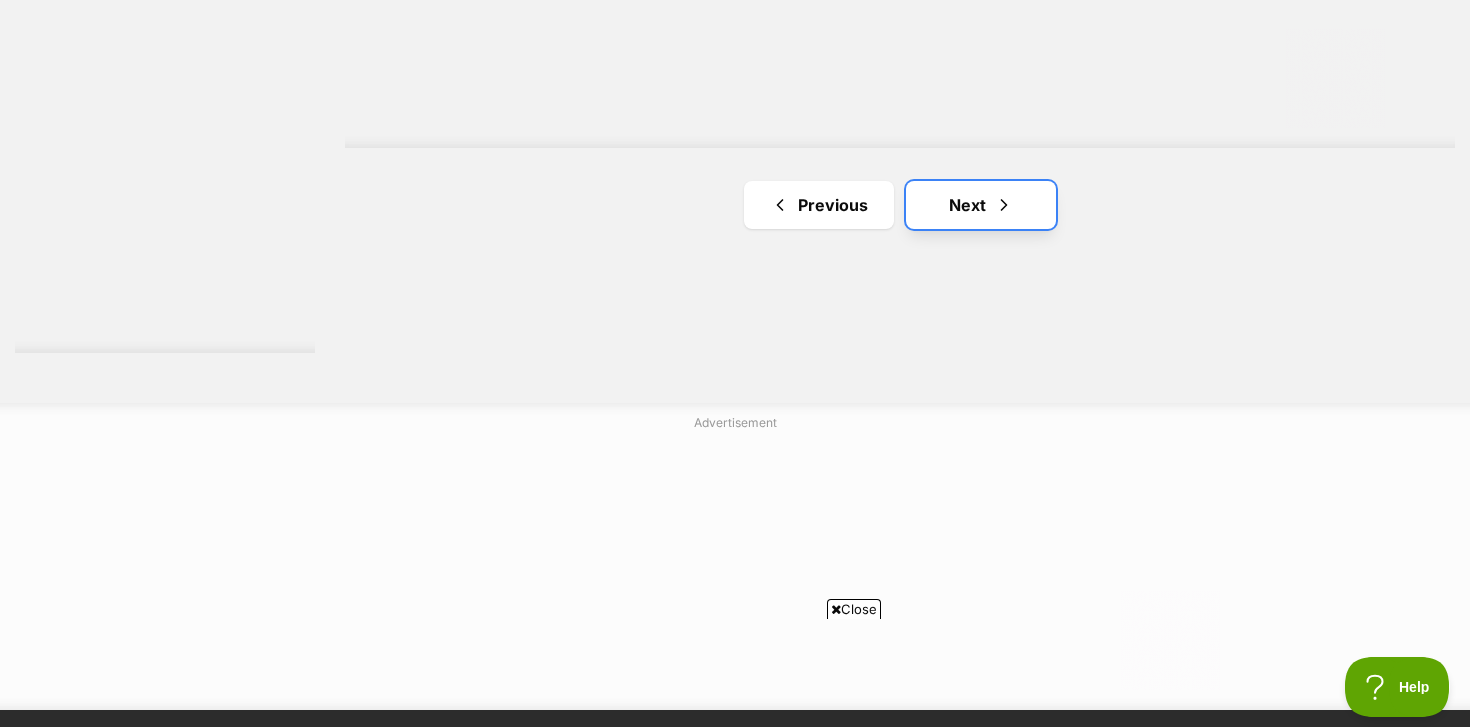 click on "Next" at bounding box center [981, 205] 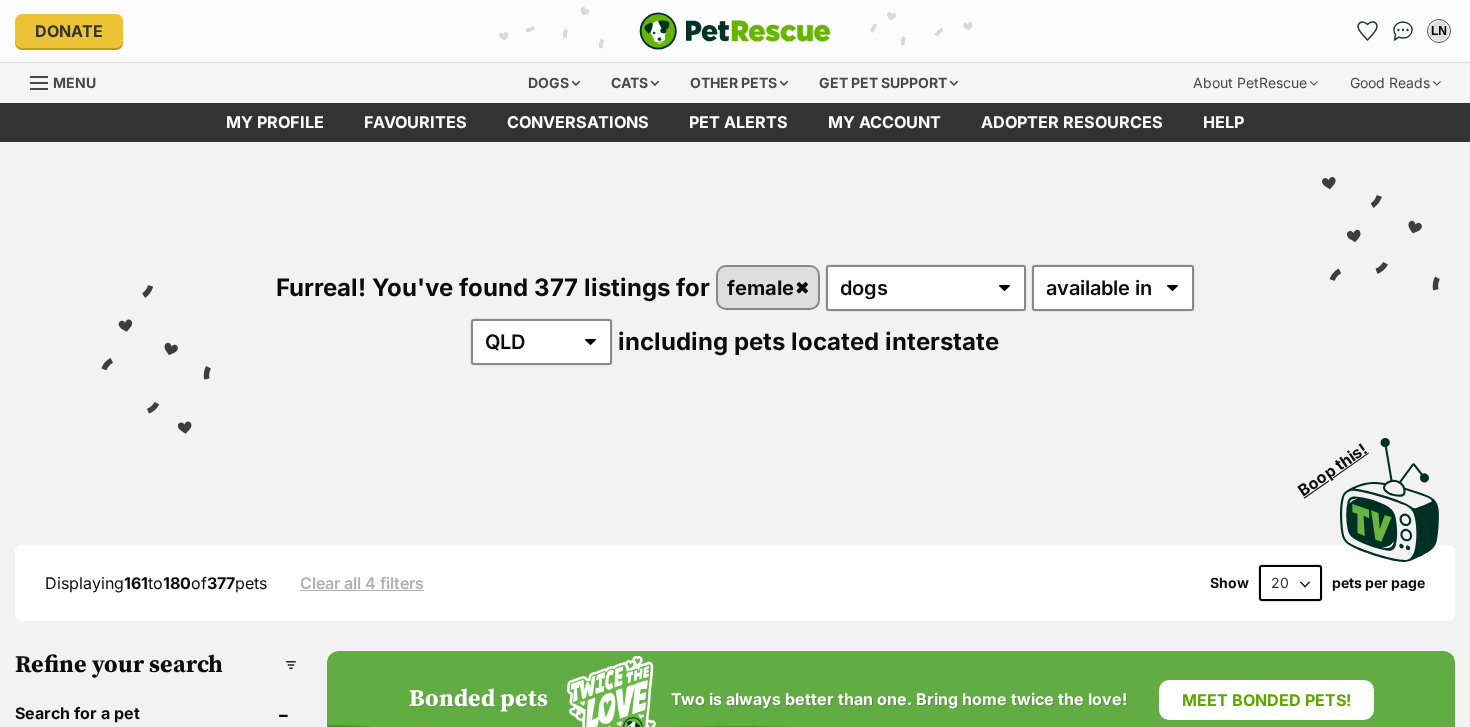 scroll, scrollTop: 0, scrollLeft: 0, axis: both 